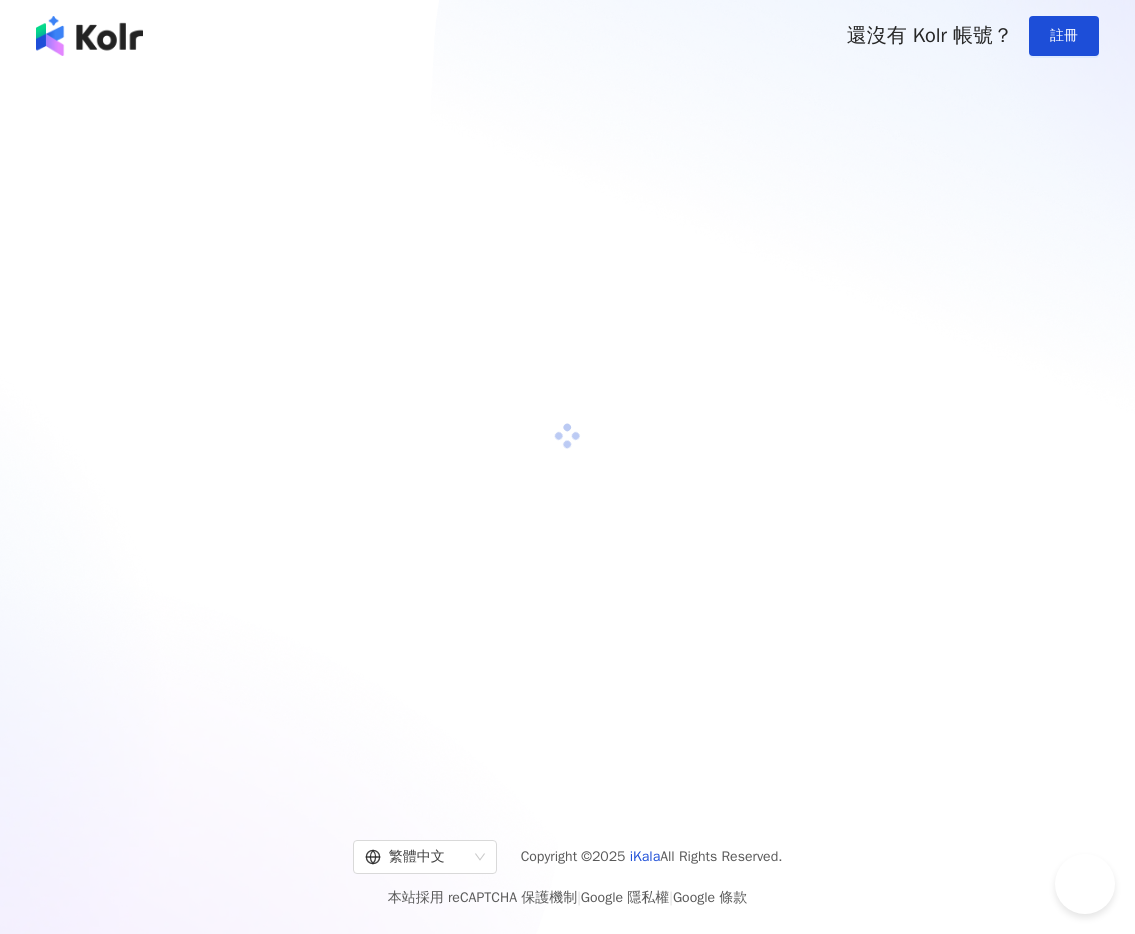 scroll, scrollTop: 0, scrollLeft: 0, axis: both 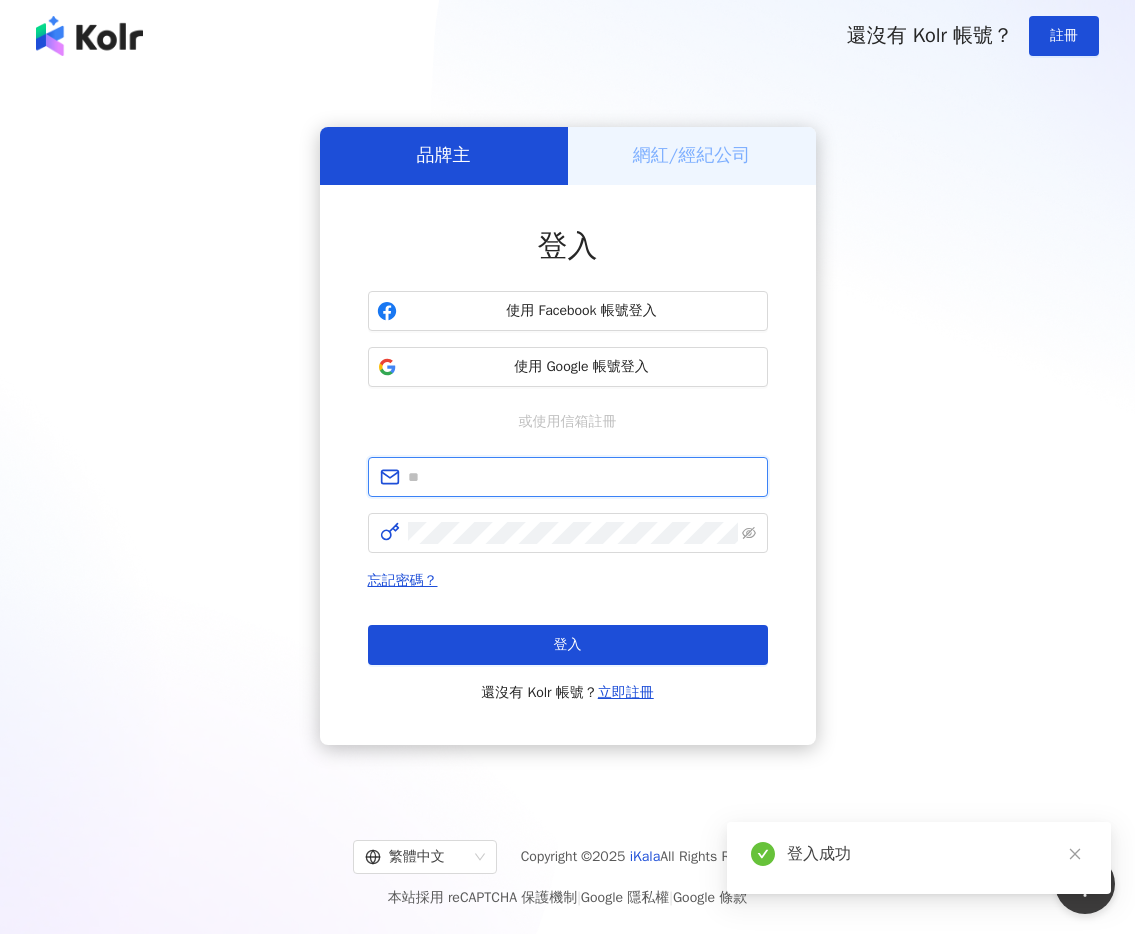 type on "**********" 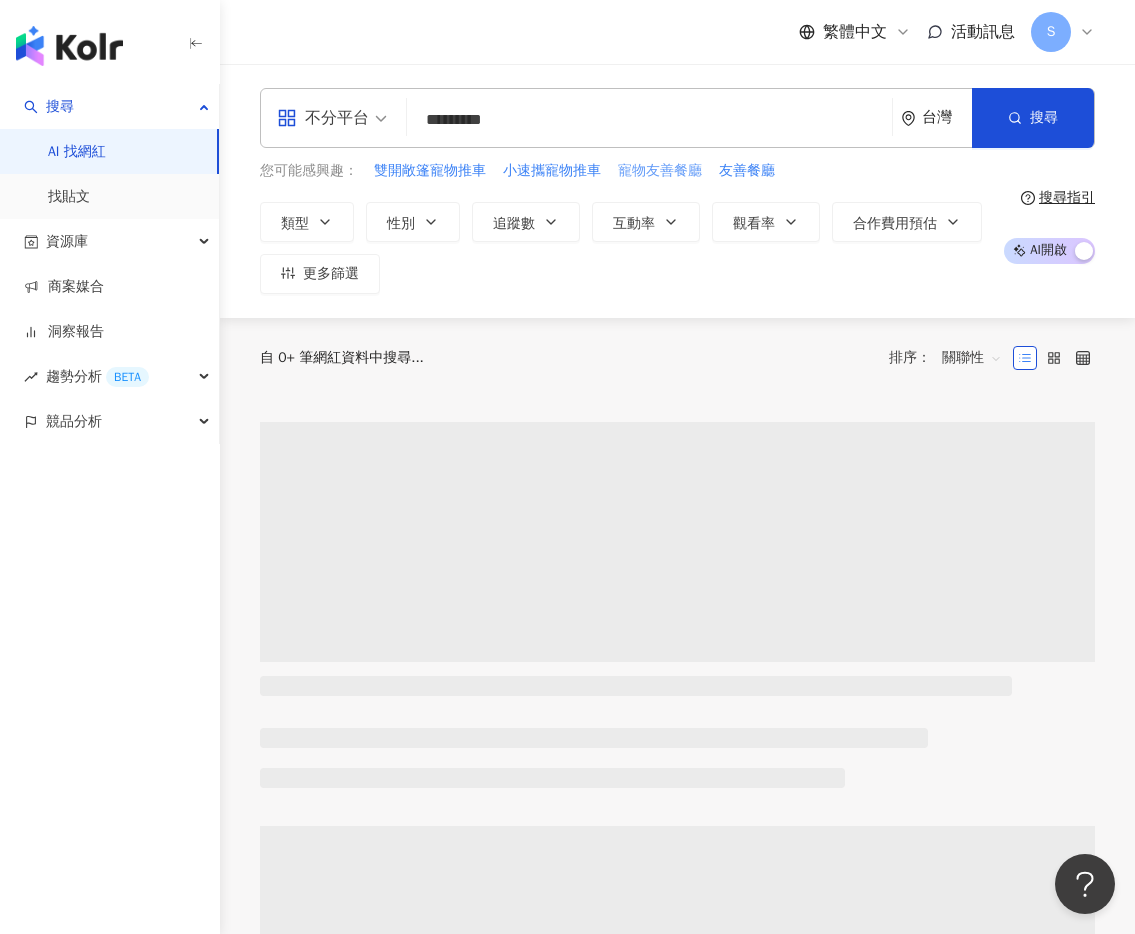 type on "*********" 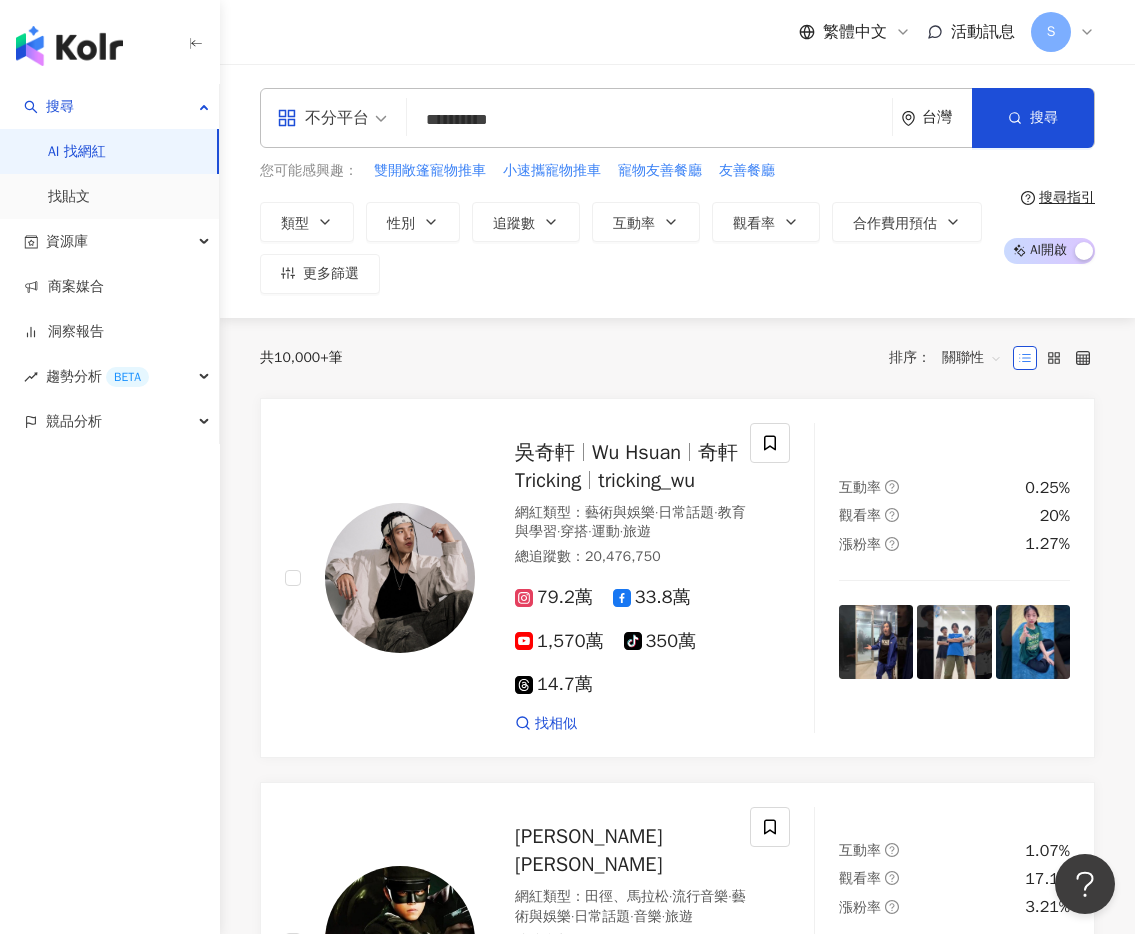 click on "*********" at bounding box center [649, 120] 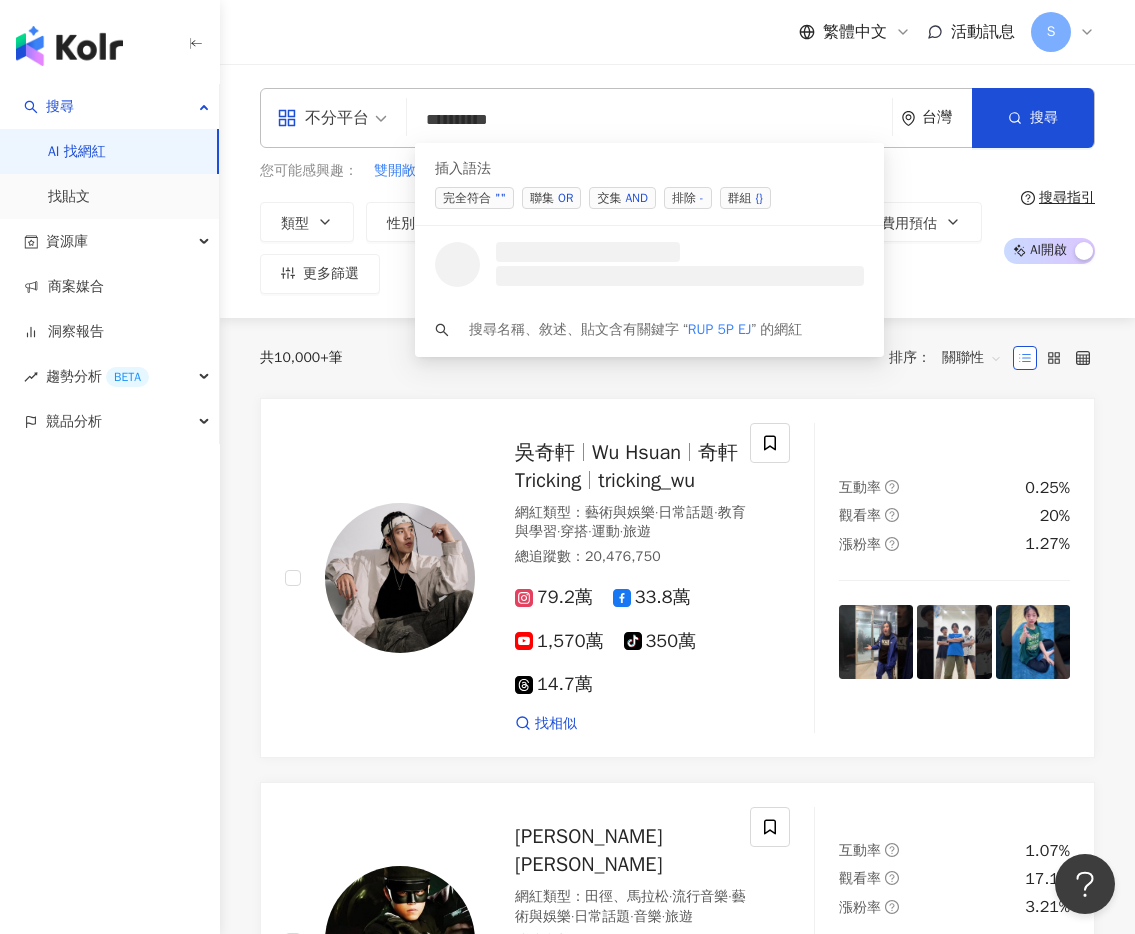 drag, startPoint x: 515, startPoint y: 114, endPoint x: 286, endPoint y: 117, distance: 229.01965 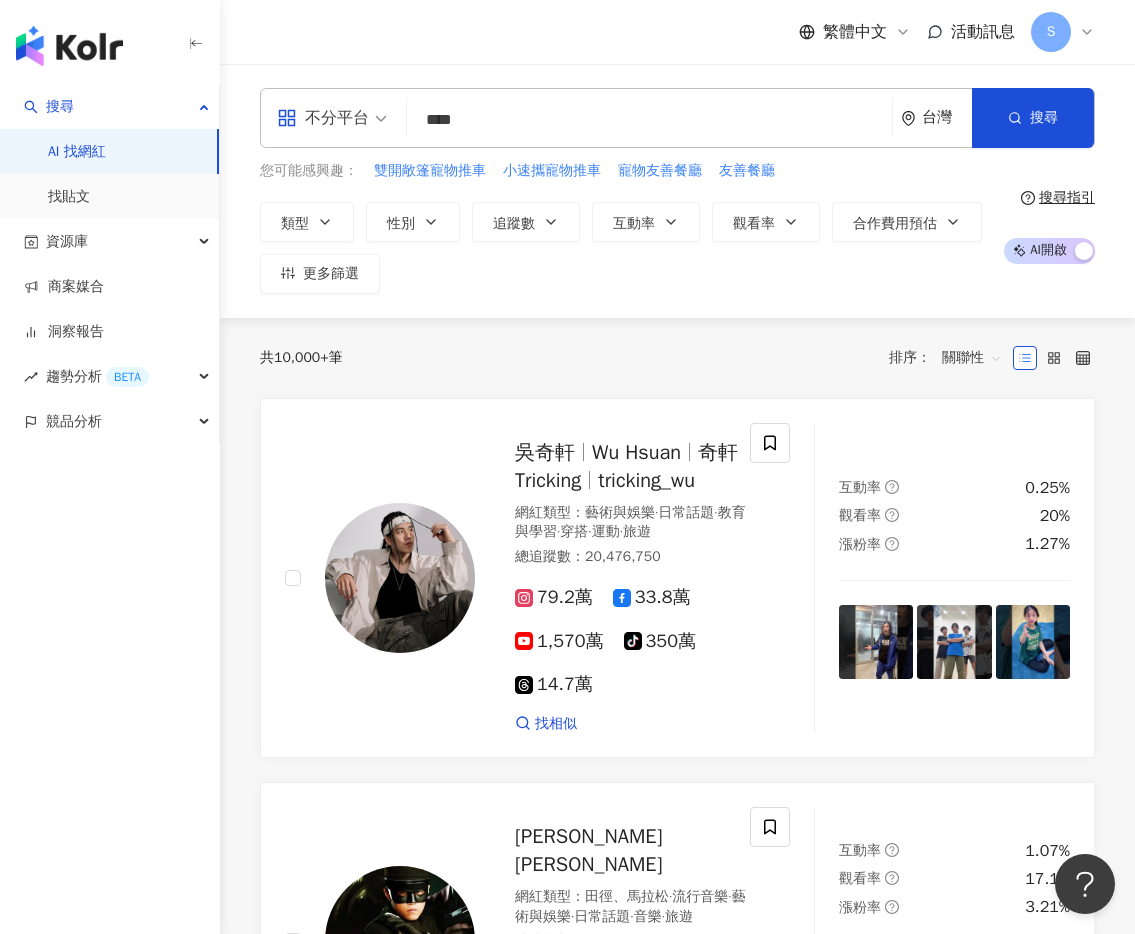 type on "***" 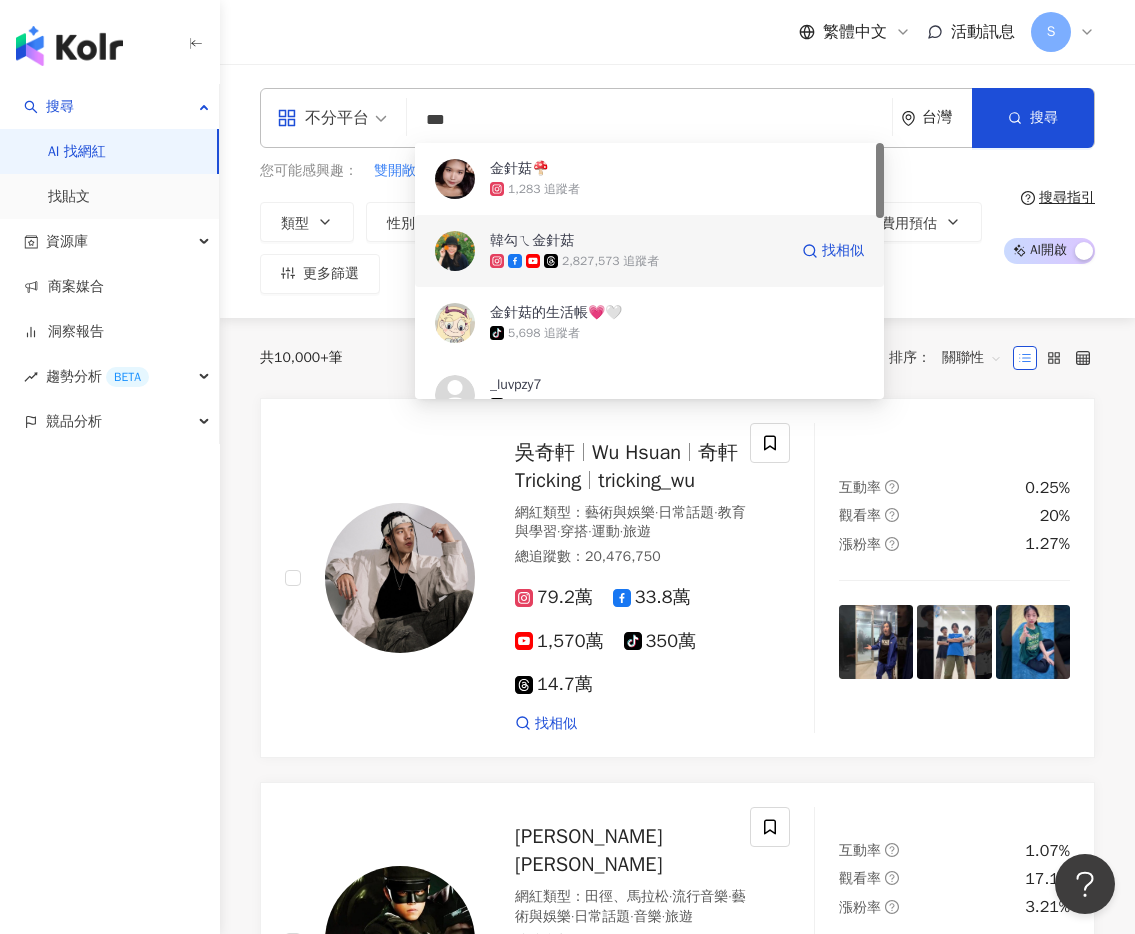 click on "韓勾ㄟ金針菇" at bounding box center (532, 241) 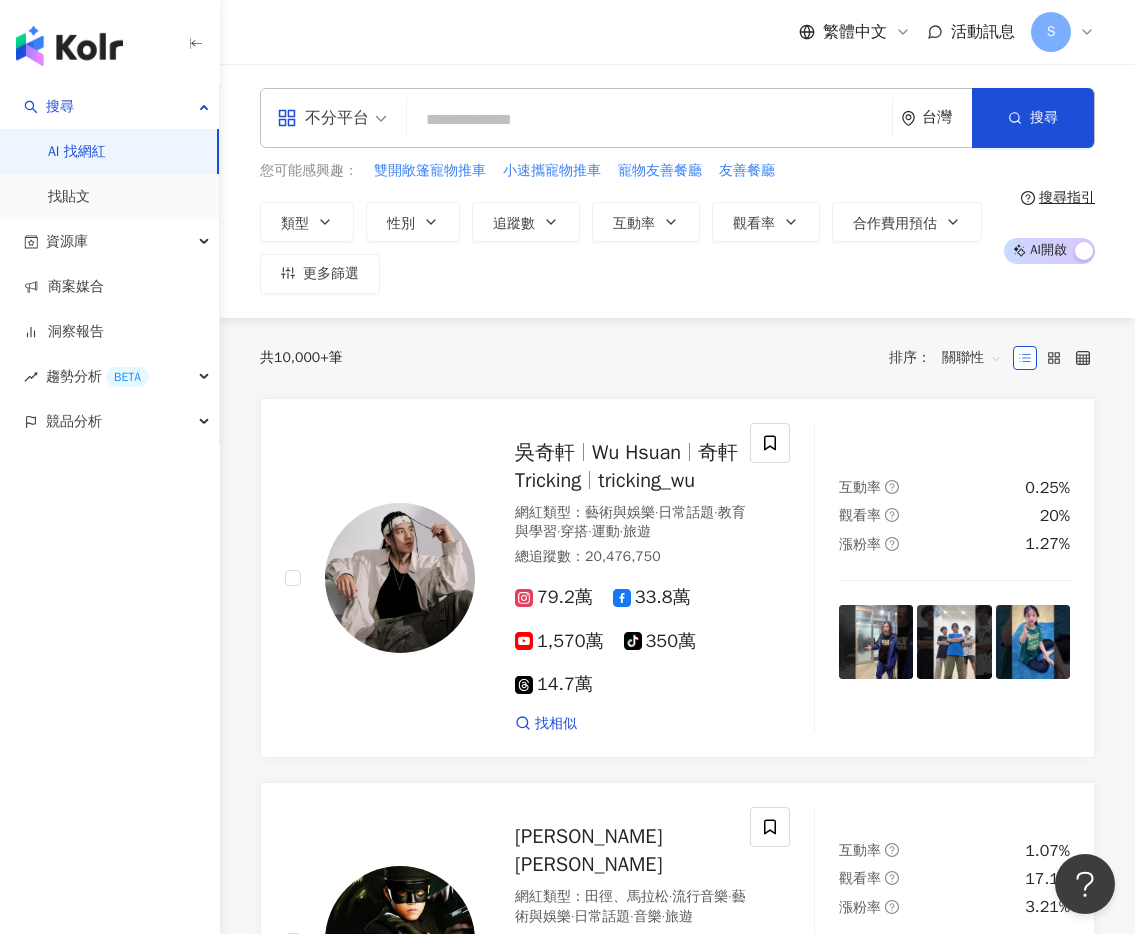 click at bounding box center [649, 120] 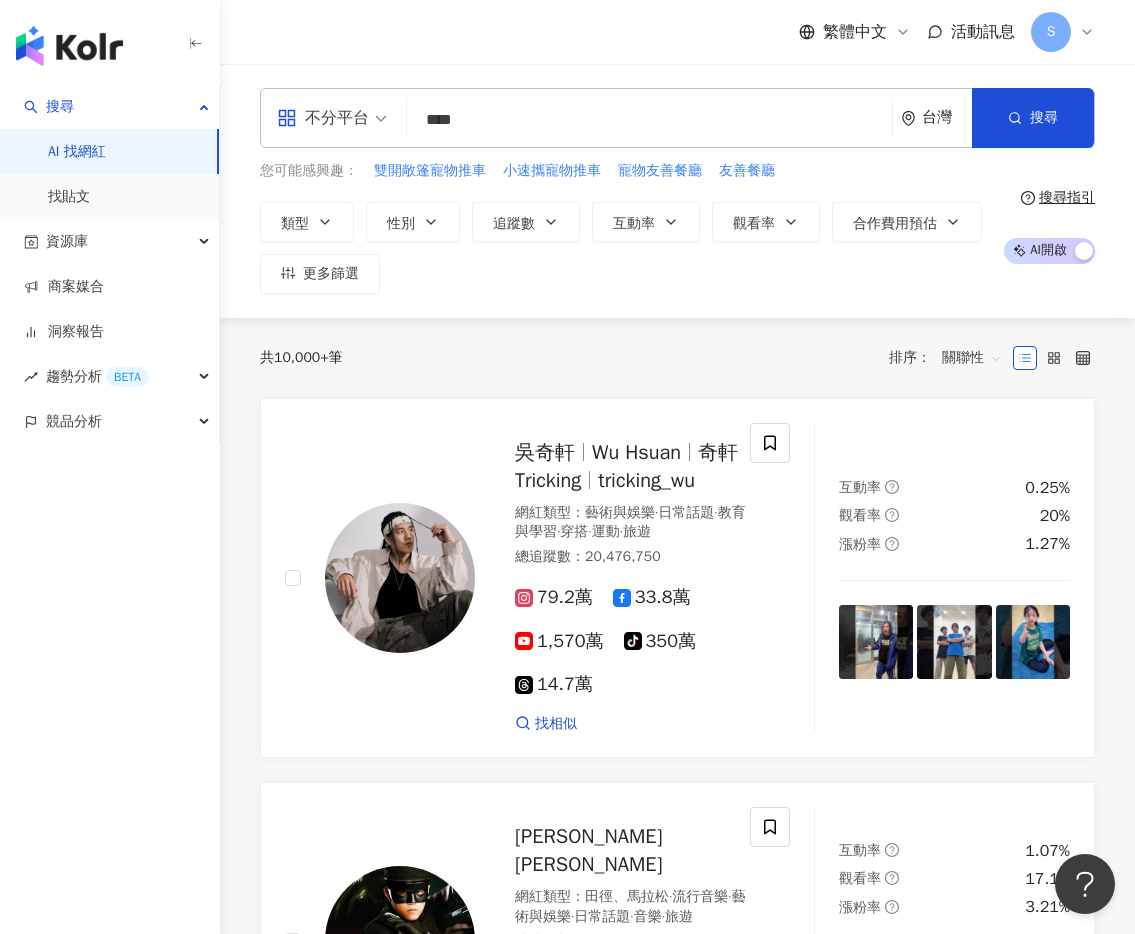 type on "**" 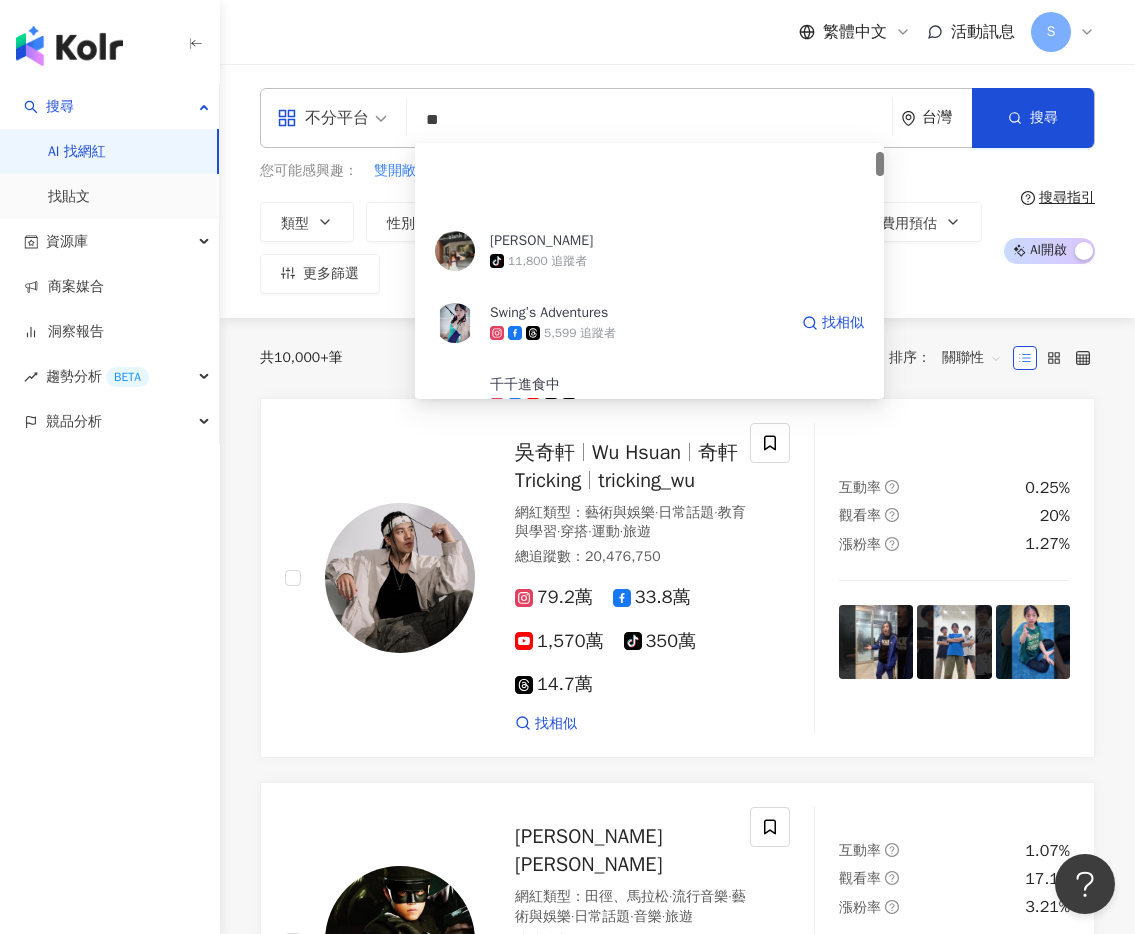 scroll, scrollTop: 100, scrollLeft: 0, axis: vertical 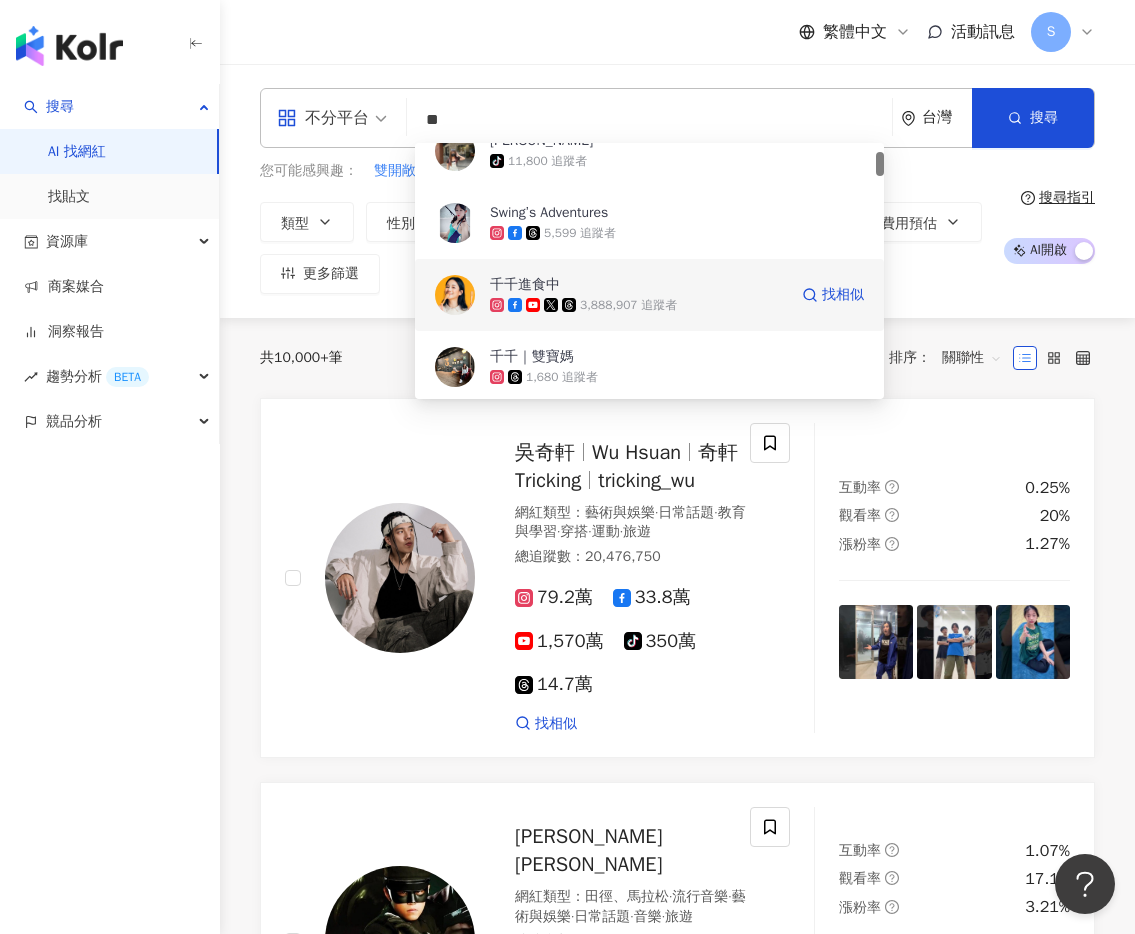 click on "千千進食中" at bounding box center [638, 285] 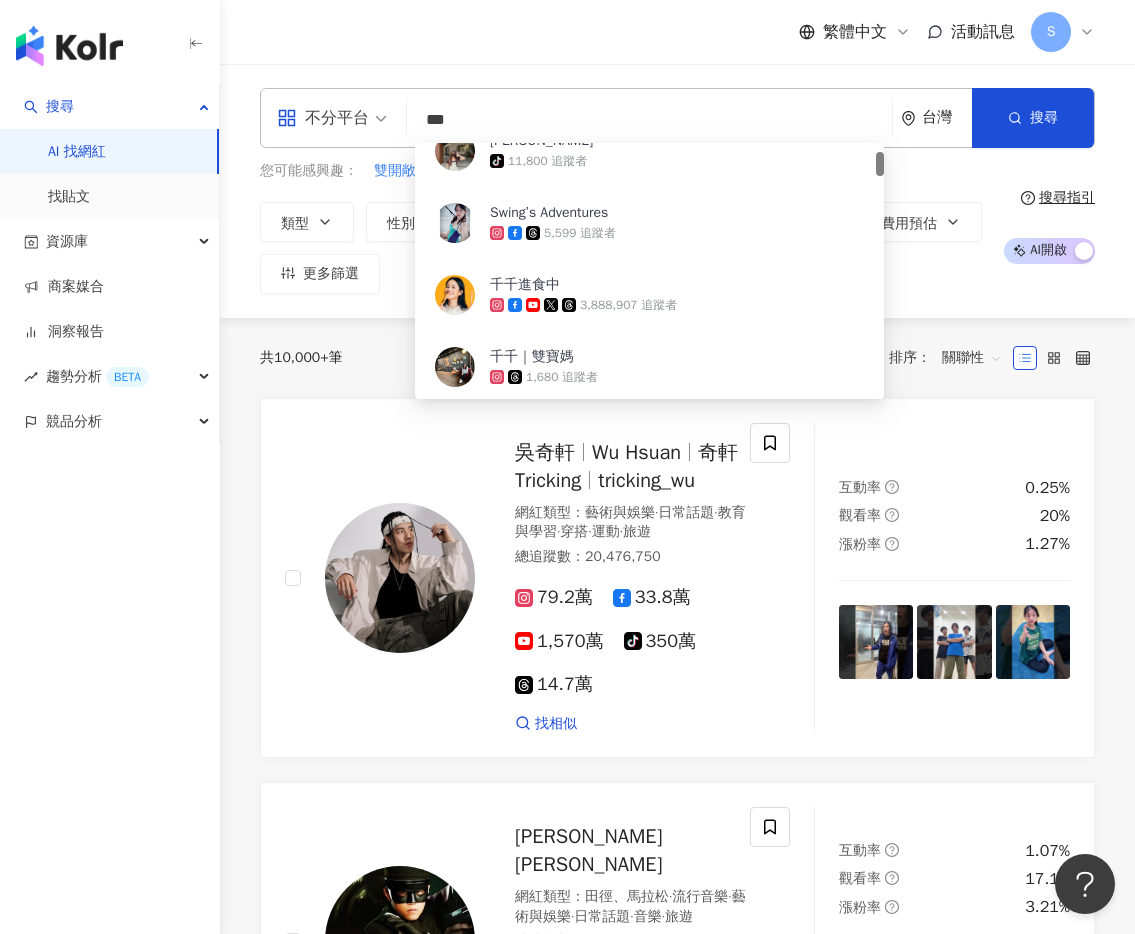 type on "***" 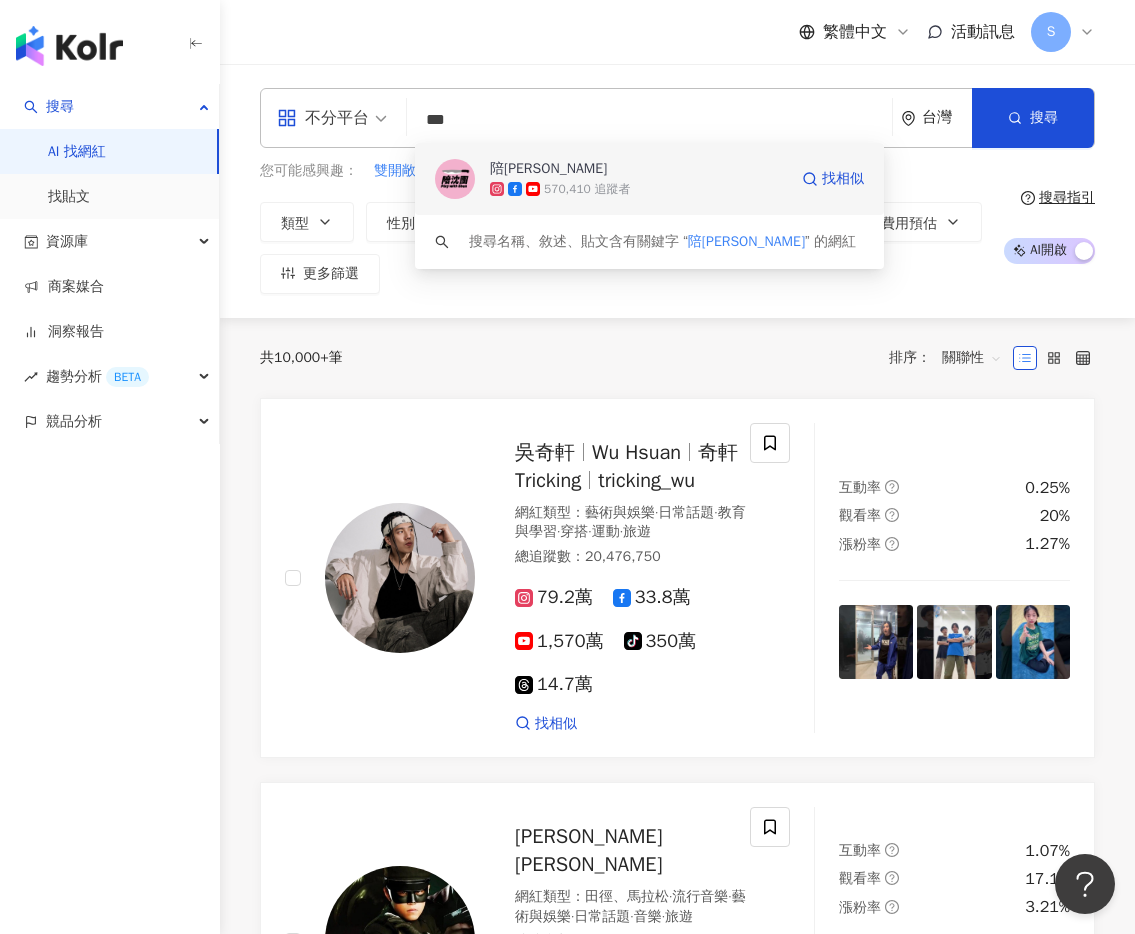 click on "陪沈團" at bounding box center [638, 169] 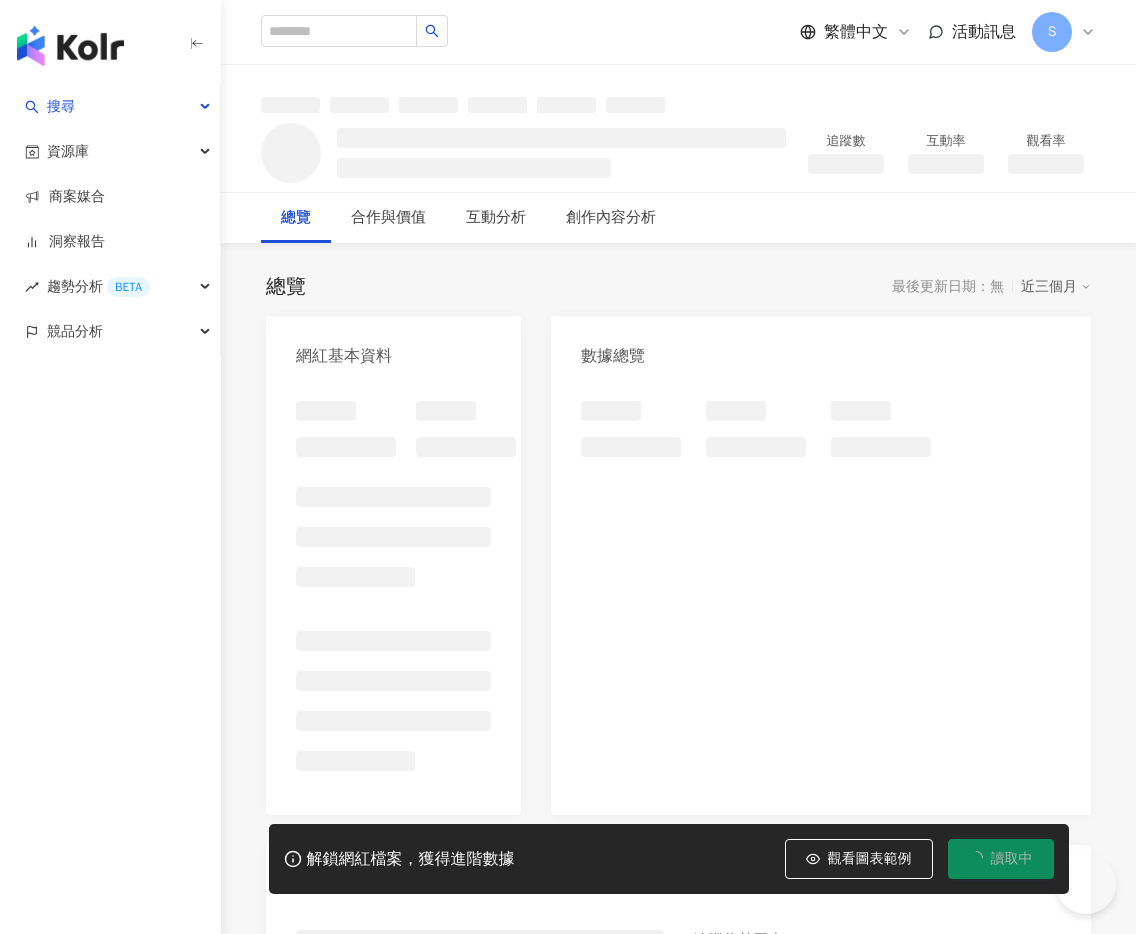 scroll, scrollTop: 0, scrollLeft: 0, axis: both 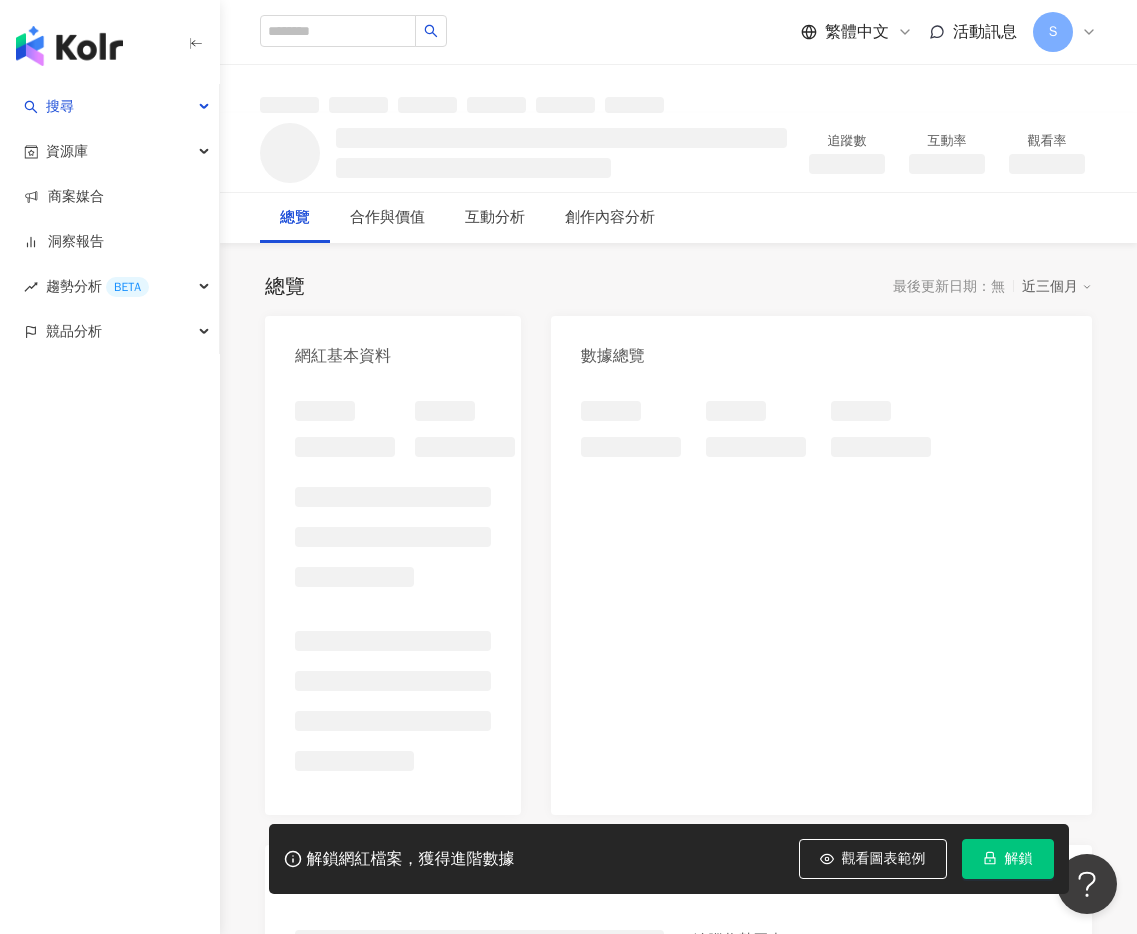 click 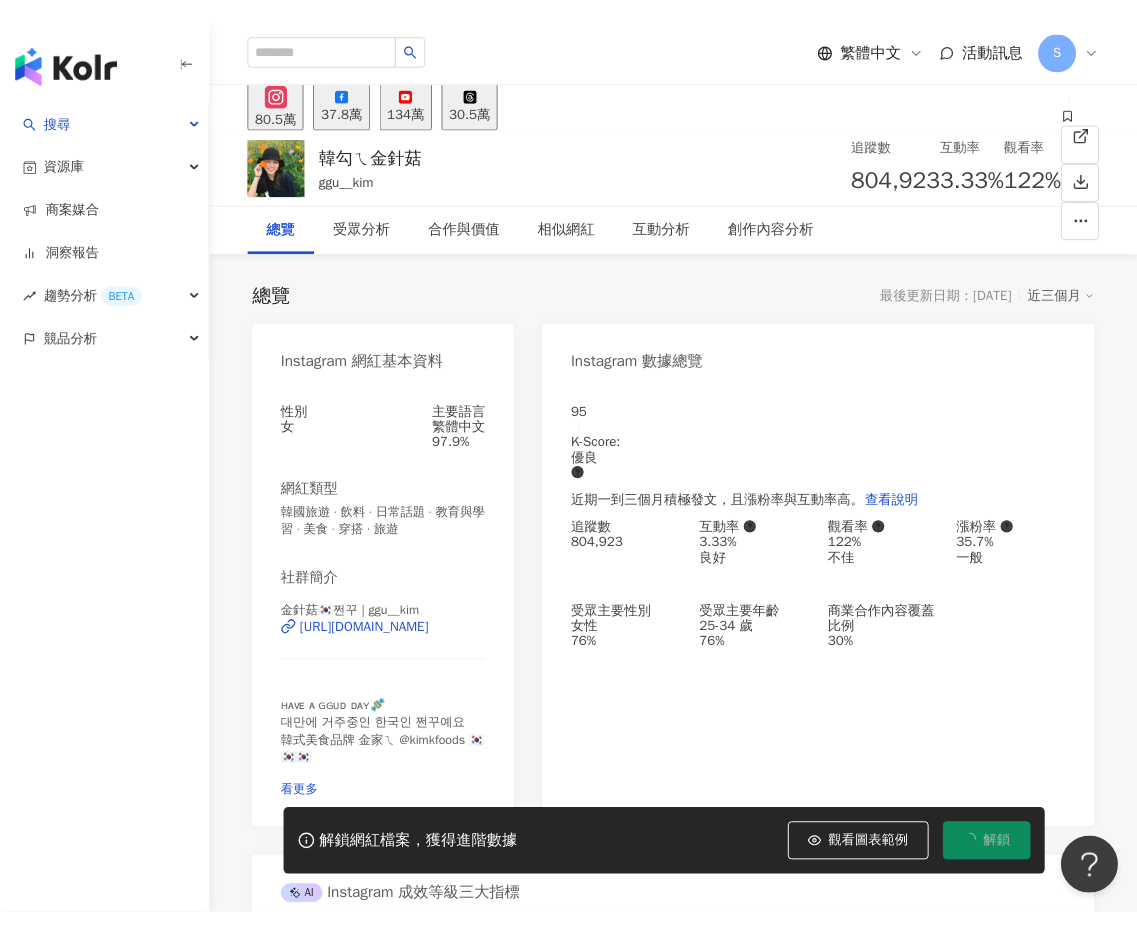 scroll, scrollTop: 0, scrollLeft: 0, axis: both 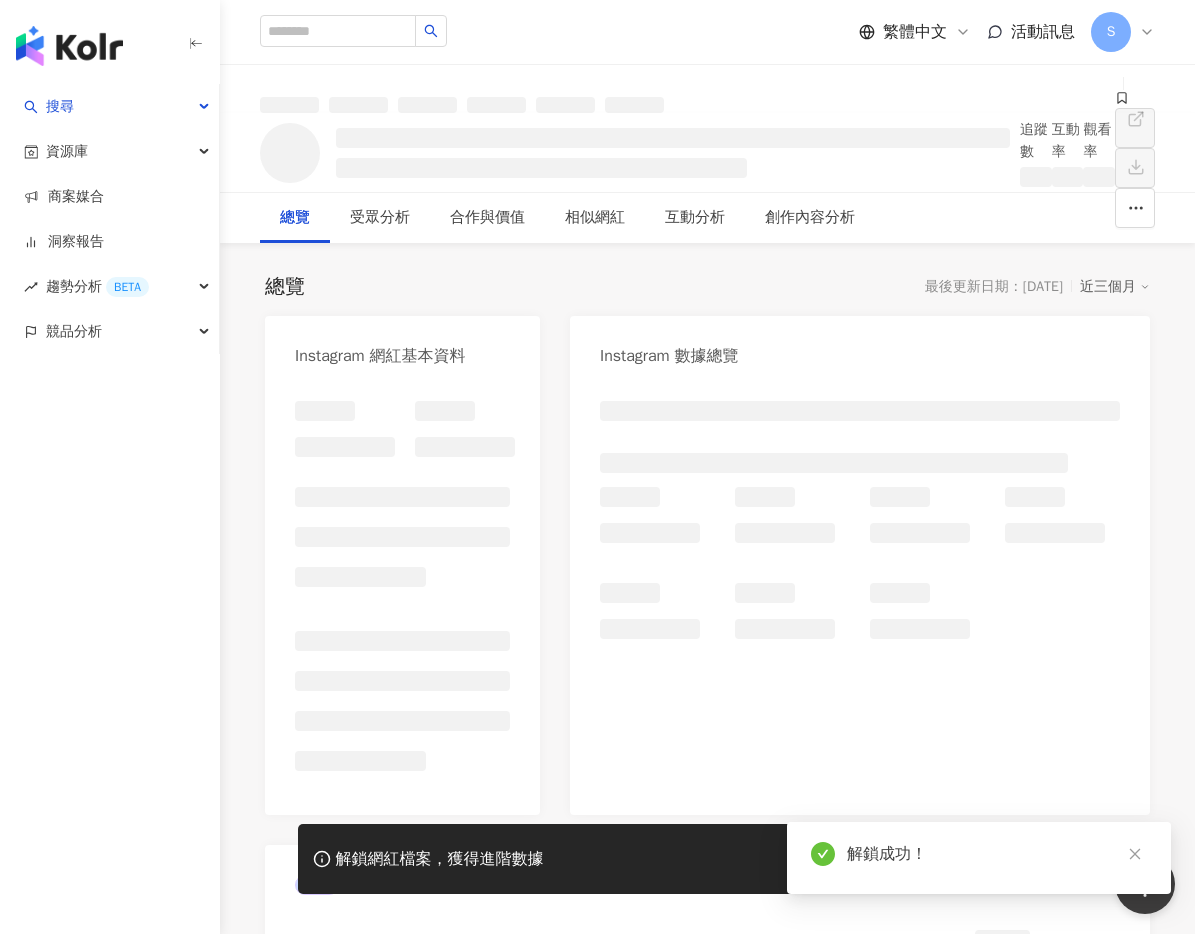 click on "總覽 最後更新日期：2025/7/28 近三個月 Instagram 網紅基本資料 Instagram 數據總覽 AI Instagram 成效等級三大指標 成效等級 ： 優秀 良好 普通 不佳 Instagram 成長趨勢分析 追蹤趨勢圖表 AI Instagram 創作類型分佈 受眾分析 AI Instagram 受眾樣貌分析 受眾年齡及性別分布 受眾所在國家地區分布 受眾所在城市分布 AI 真粉比例 合作與價值 Instagram 合作價值預估 幣值：TWD AI Instagram 商業合作分析 互動最佳前三大內容 相似網紅 AI Instagram 相似網紅 欸你這週要幹嘛|arielsvlog_816 69.7萬 追蹤者 Cindy 1,300 追蹤者 Johnny 5,300 追蹤者 強強生活 2,800 追蹤者 I’m Candy 1,300 追蹤者 Mindy 7,600 追蹤者 Instagram 提及的網紅 솔라시도 solarsido 332.6萬   追蹤者 1 個提及 Cindy 1,300   追蹤者 4 個提及 Johnny 5,300   追蹤者 4 個提及 強強生活 2,800   追蹤者 4 個提及 I’m Candy 1,300   追蹤者 4 個提及 Mindy 7,600   追蹤者 4 個提及" at bounding box center [707, 3864] 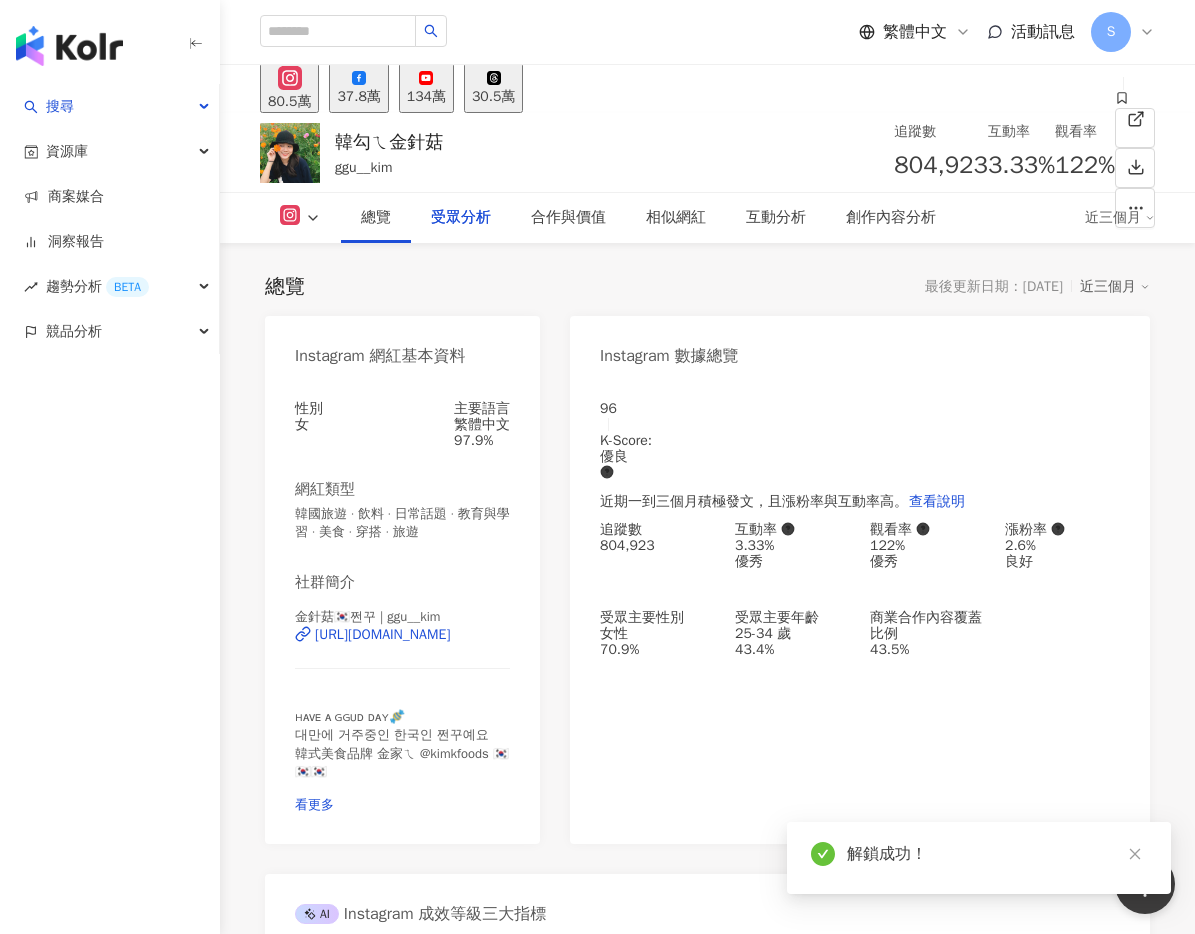 scroll, scrollTop: 1900, scrollLeft: 0, axis: vertical 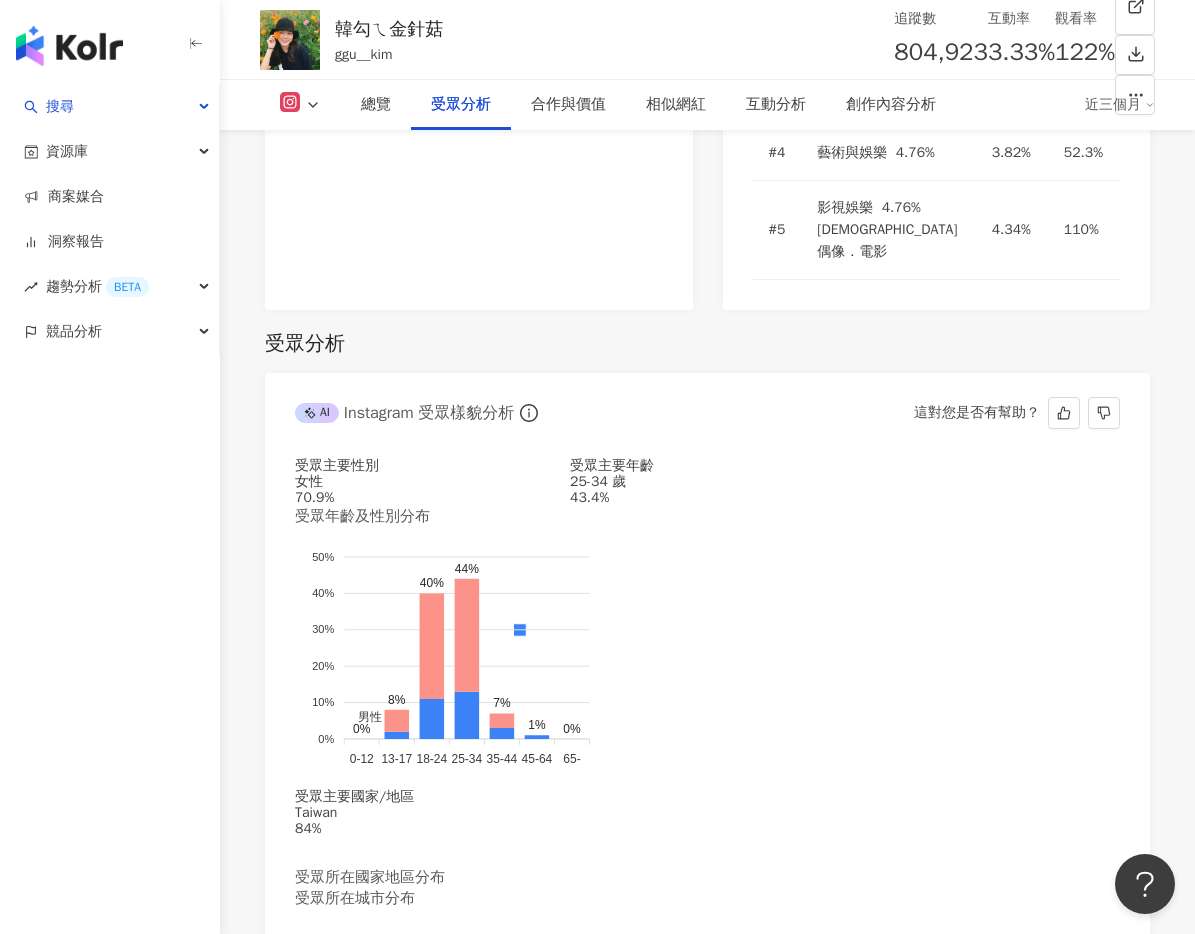 drag, startPoint x: 622, startPoint y: 234, endPoint x: 645, endPoint y: 28, distance: 207.28 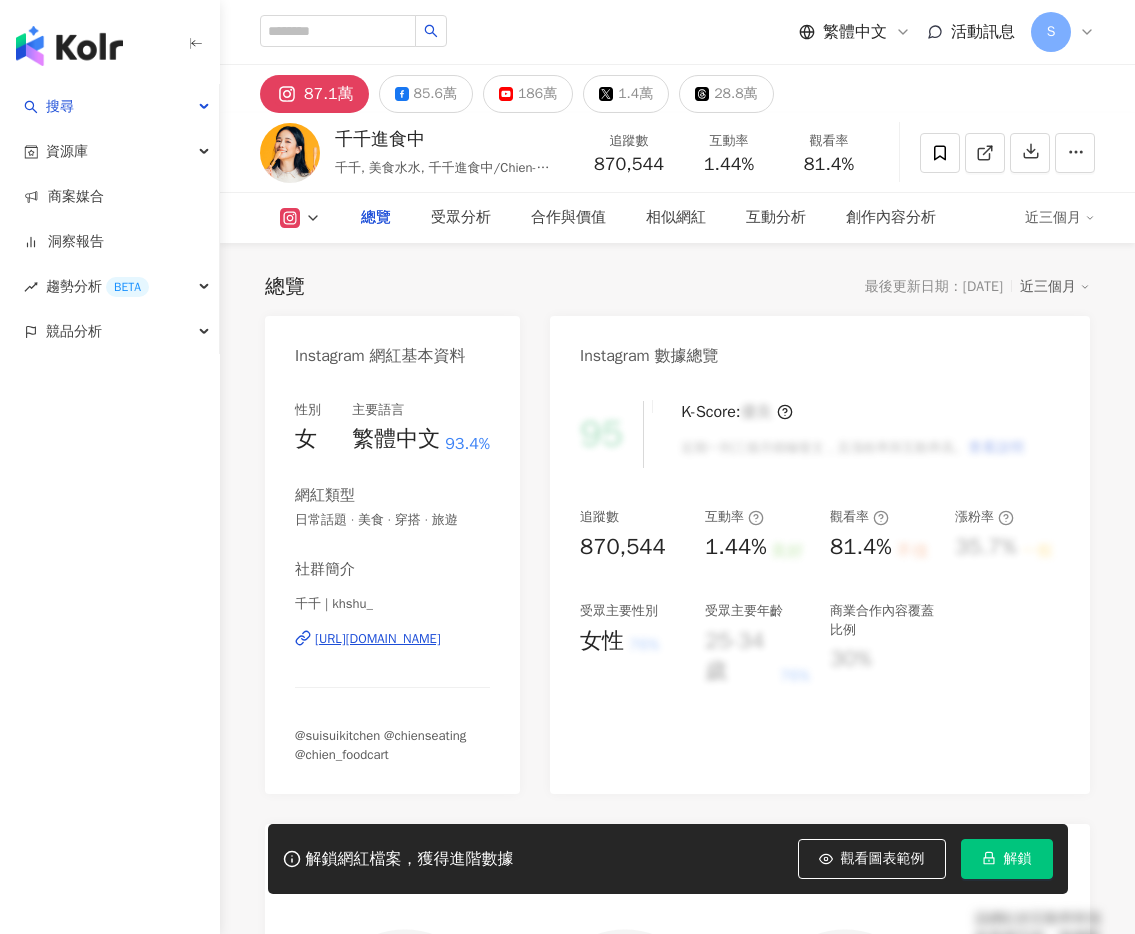 click on "解鎖" at bounding box center (1018, 859) 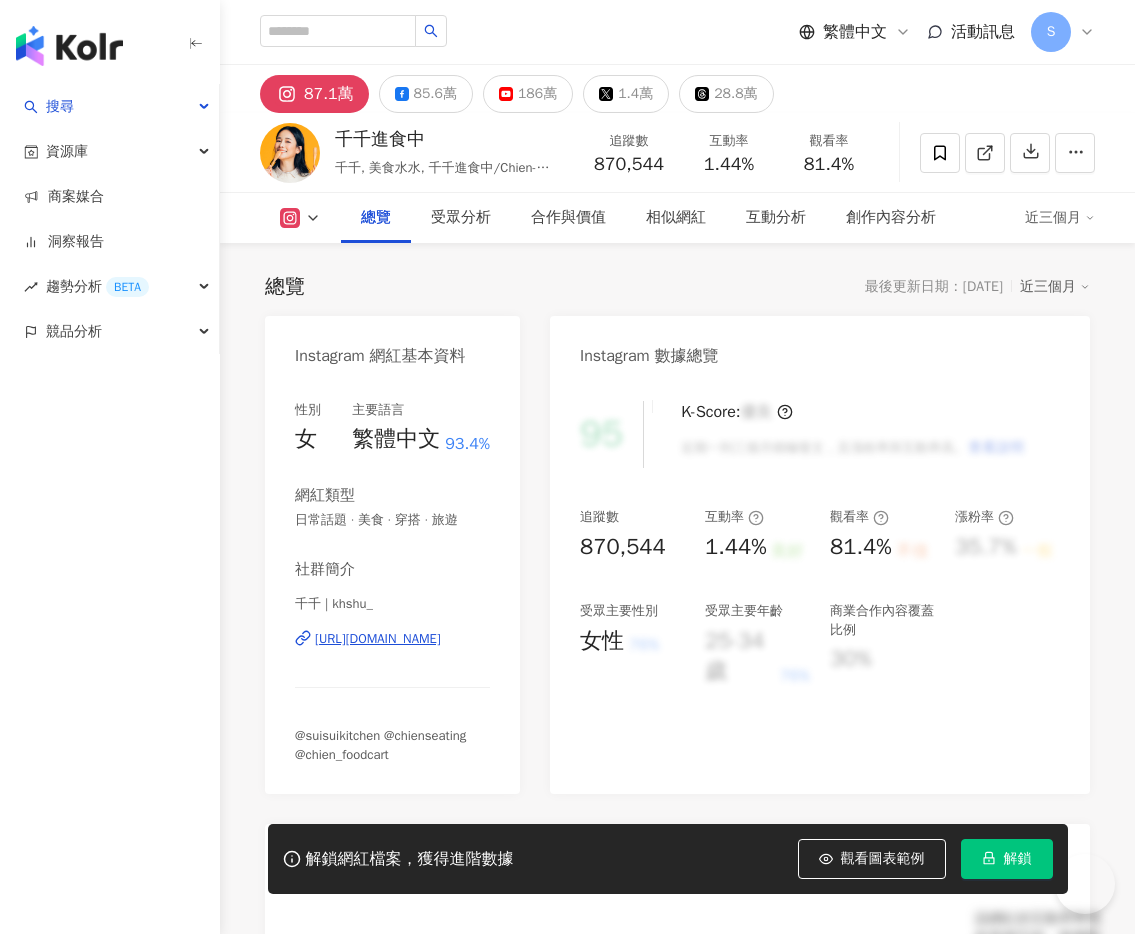click on "解鎖" at bounding box center [1018, 859] 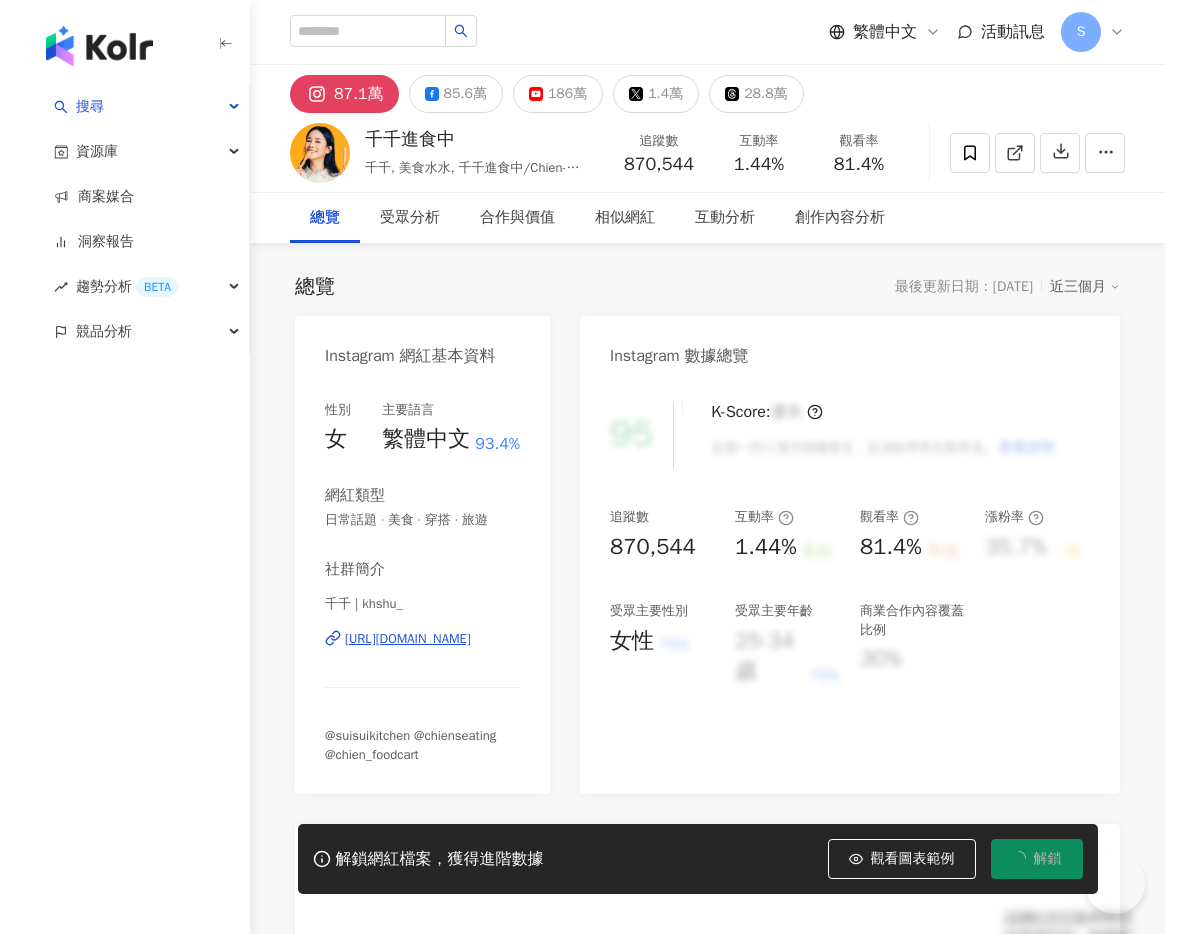 scroll, scrollTop: 0, scrollLeft: 0, axis: both 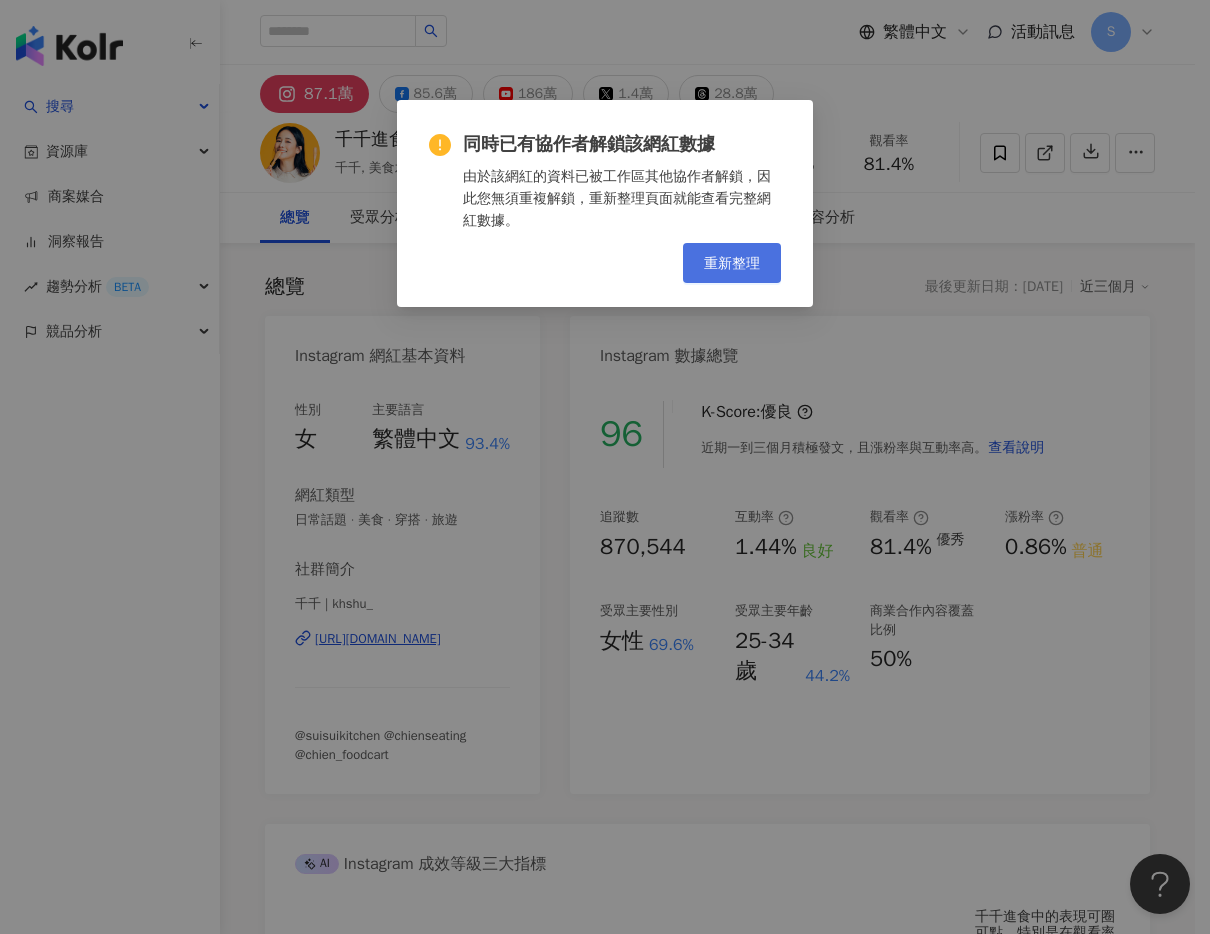 click on "重新整理" at bounding box center (732, 263) 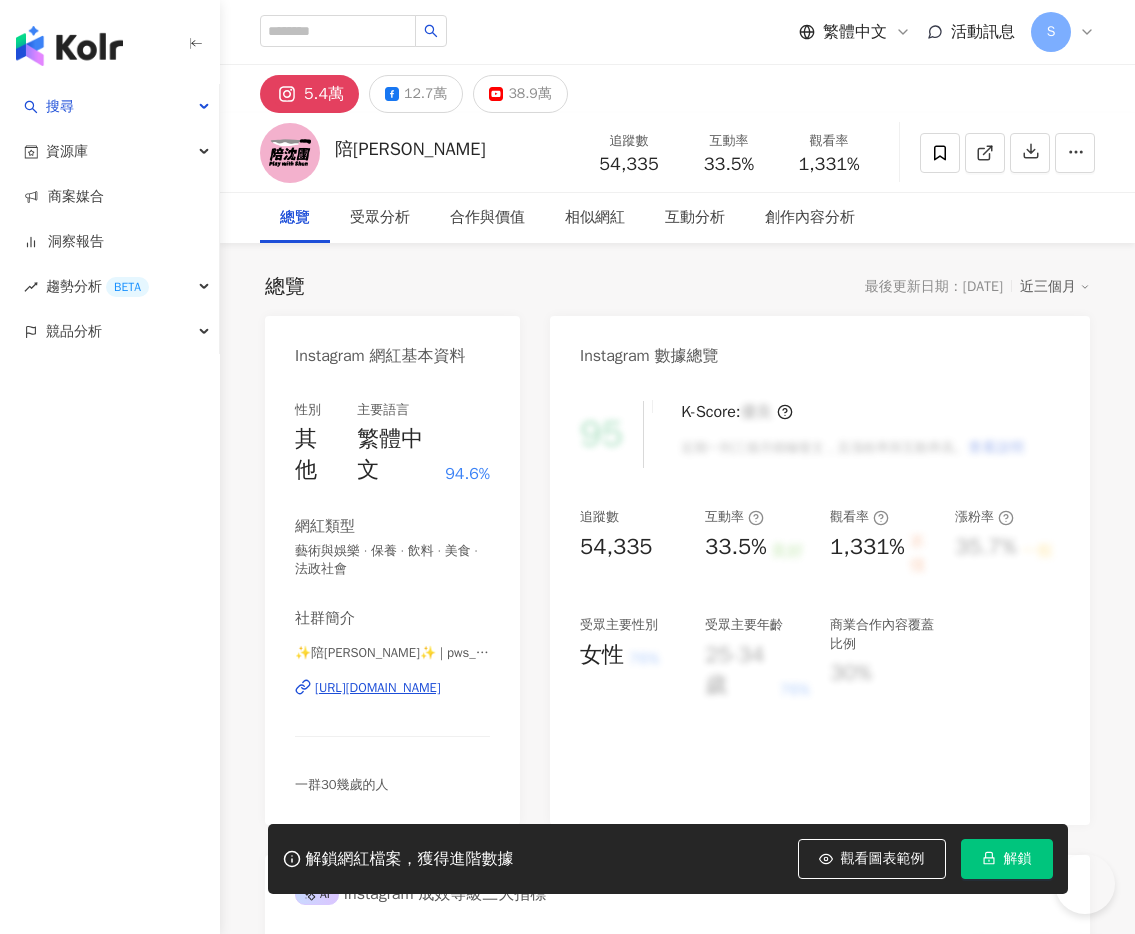click on "解鎖" at bounding box center (1018, 859) 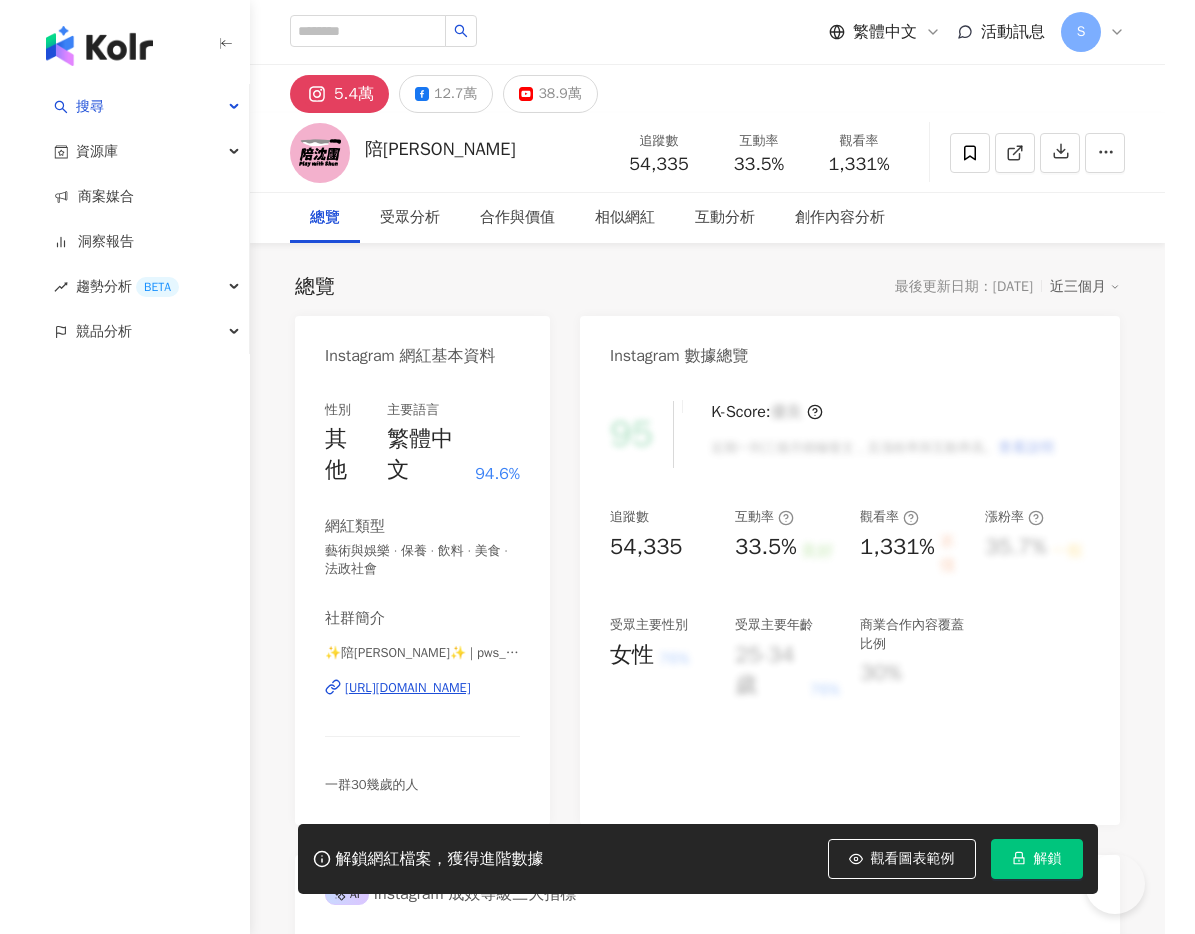 scroll, scrollTop: 0, scrollLeft: 0, axis: both 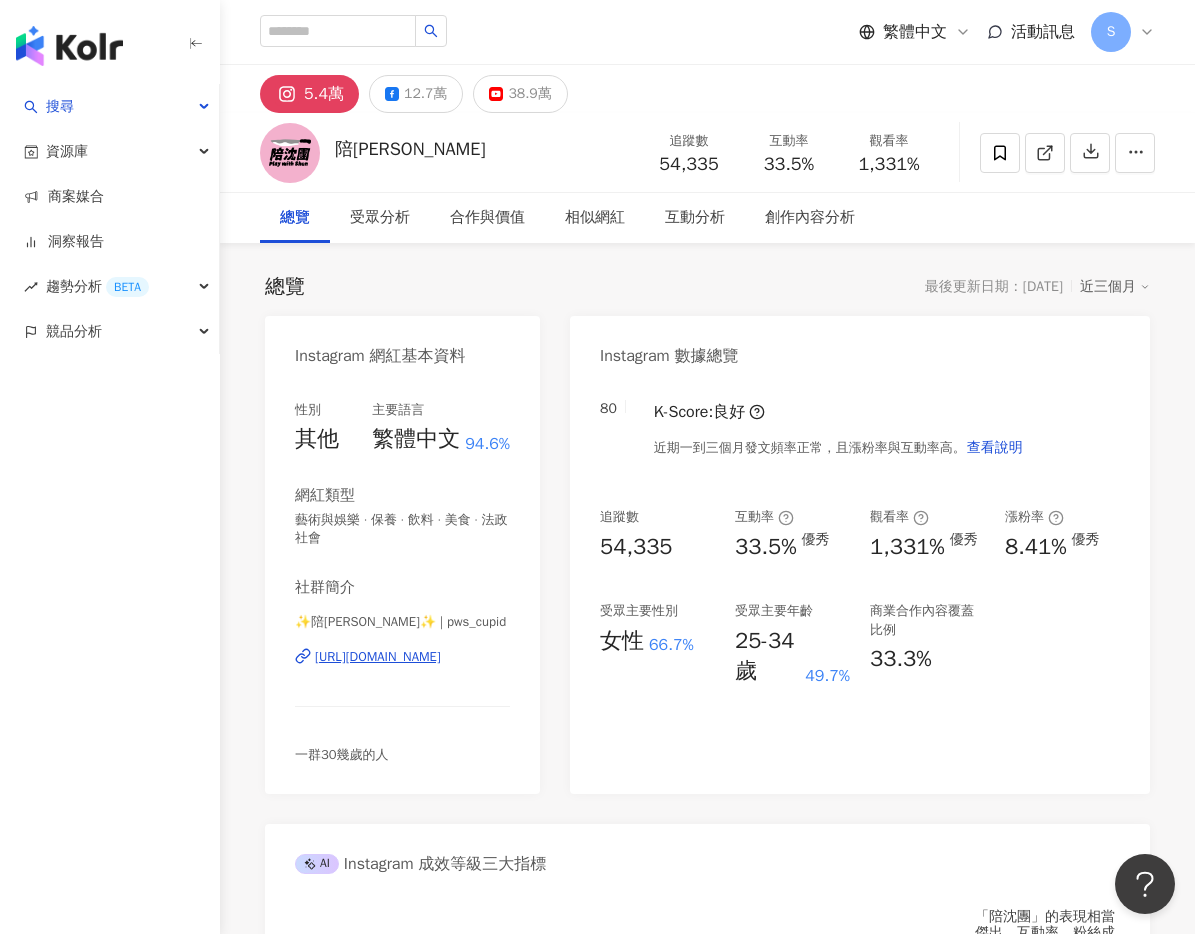 click on "https://www.instagram.com/pws_cupid/" at bounding box center (378, 657) 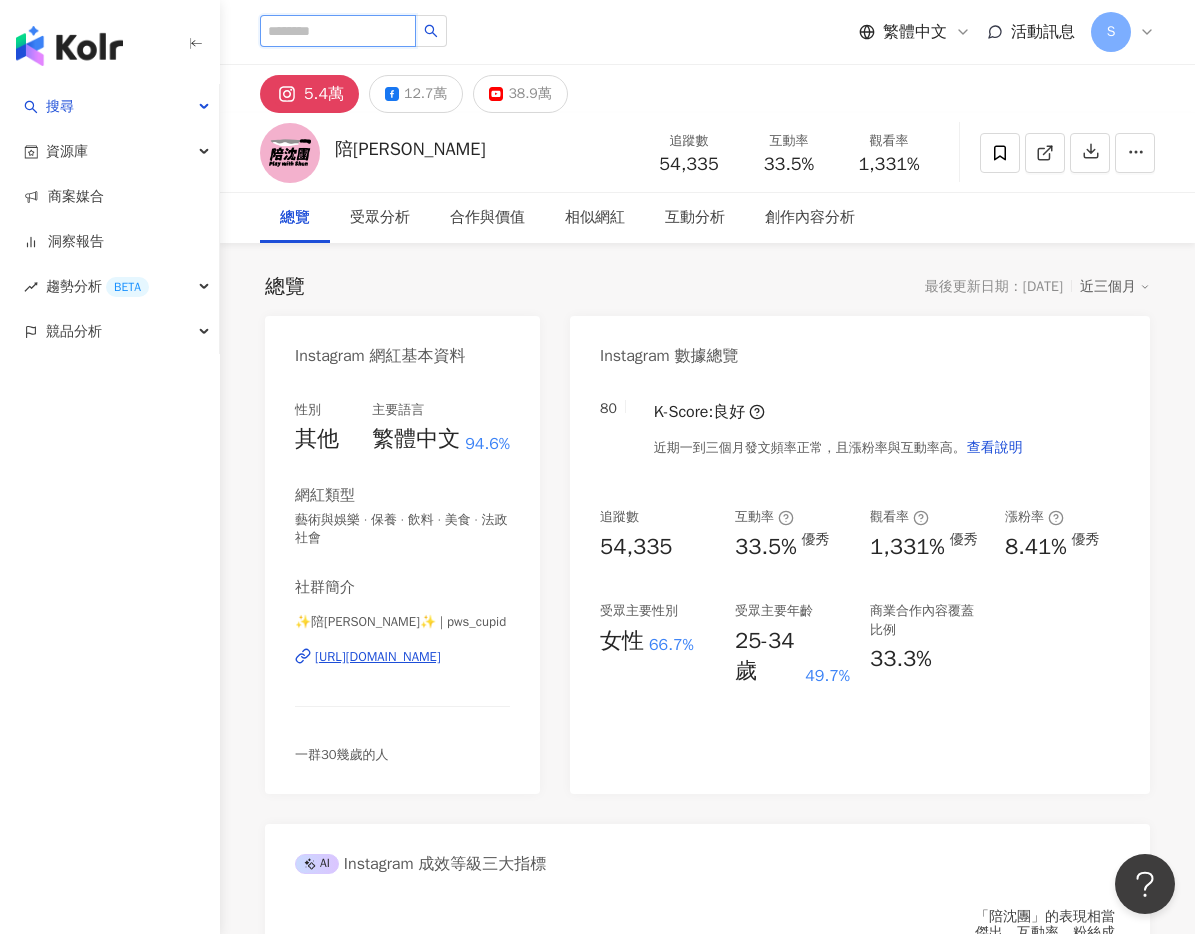 click at bounding box center (338, 31) 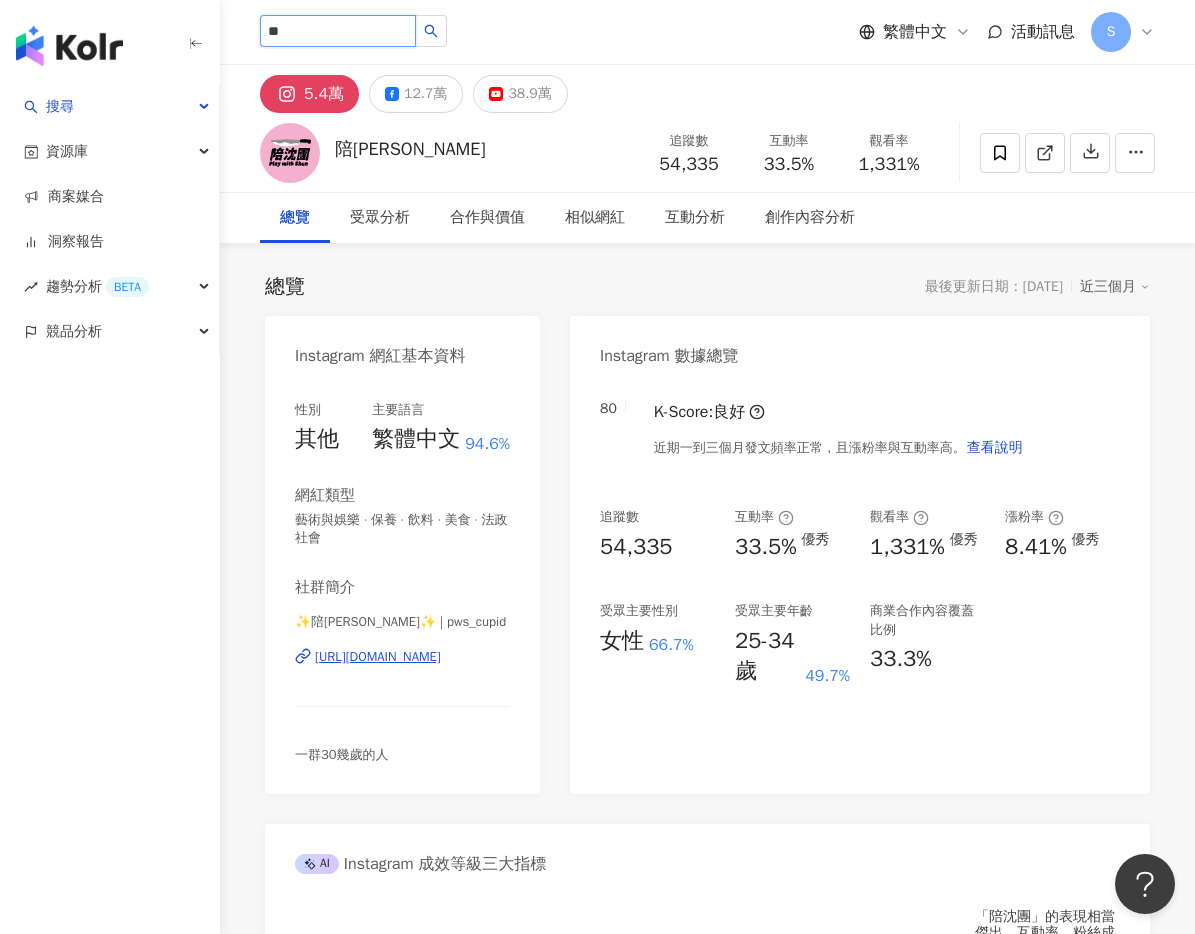 type on "*" 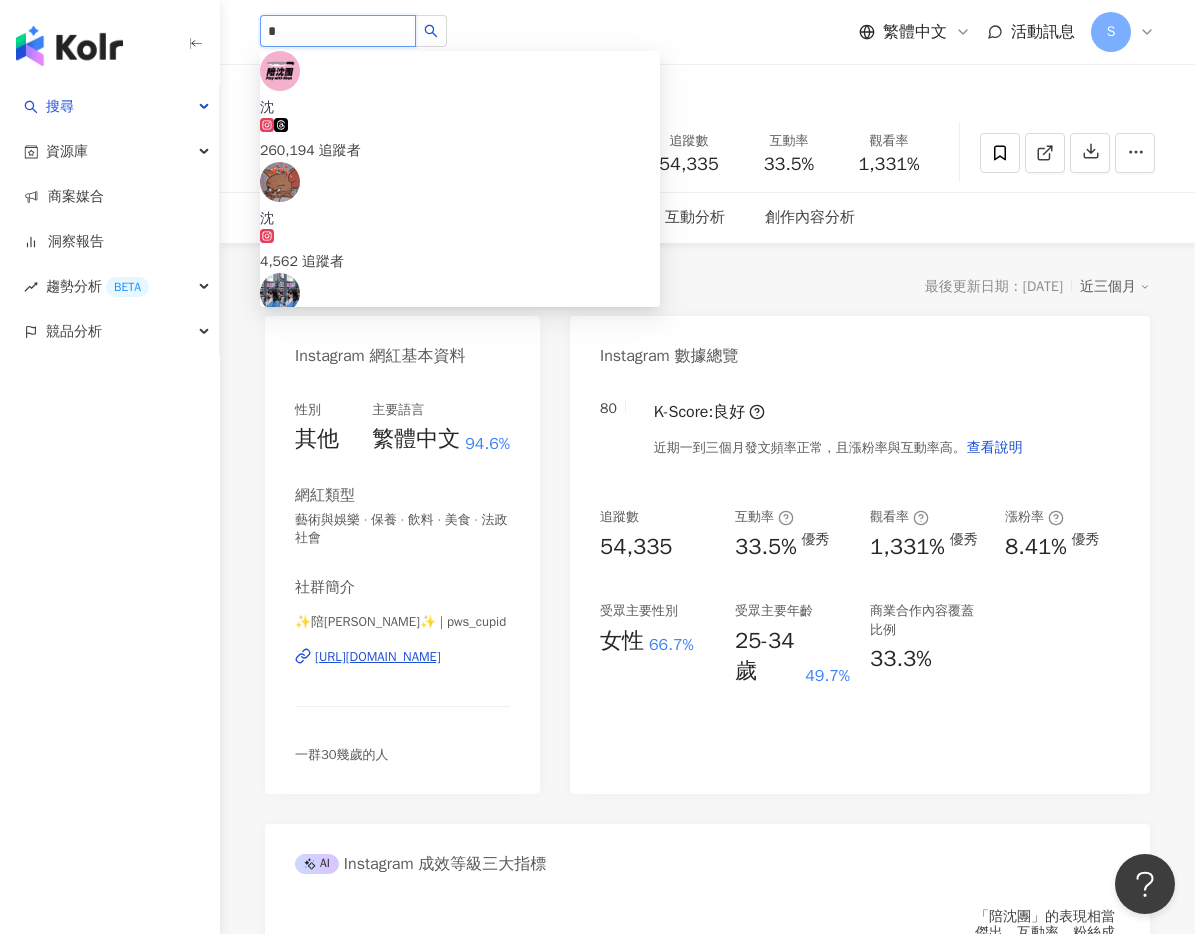 click on "260,194   追蹤者" at bounding box center (460, 151) 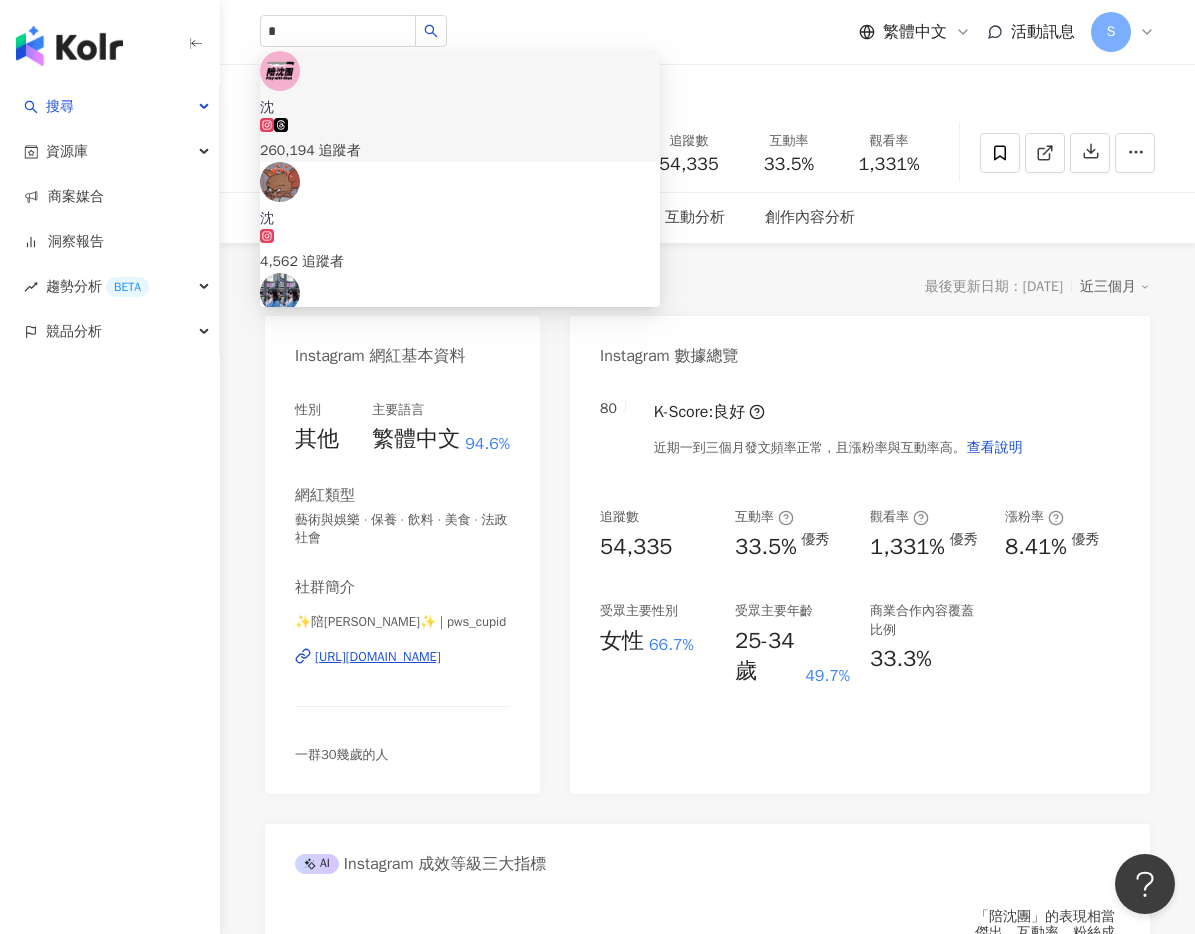 type 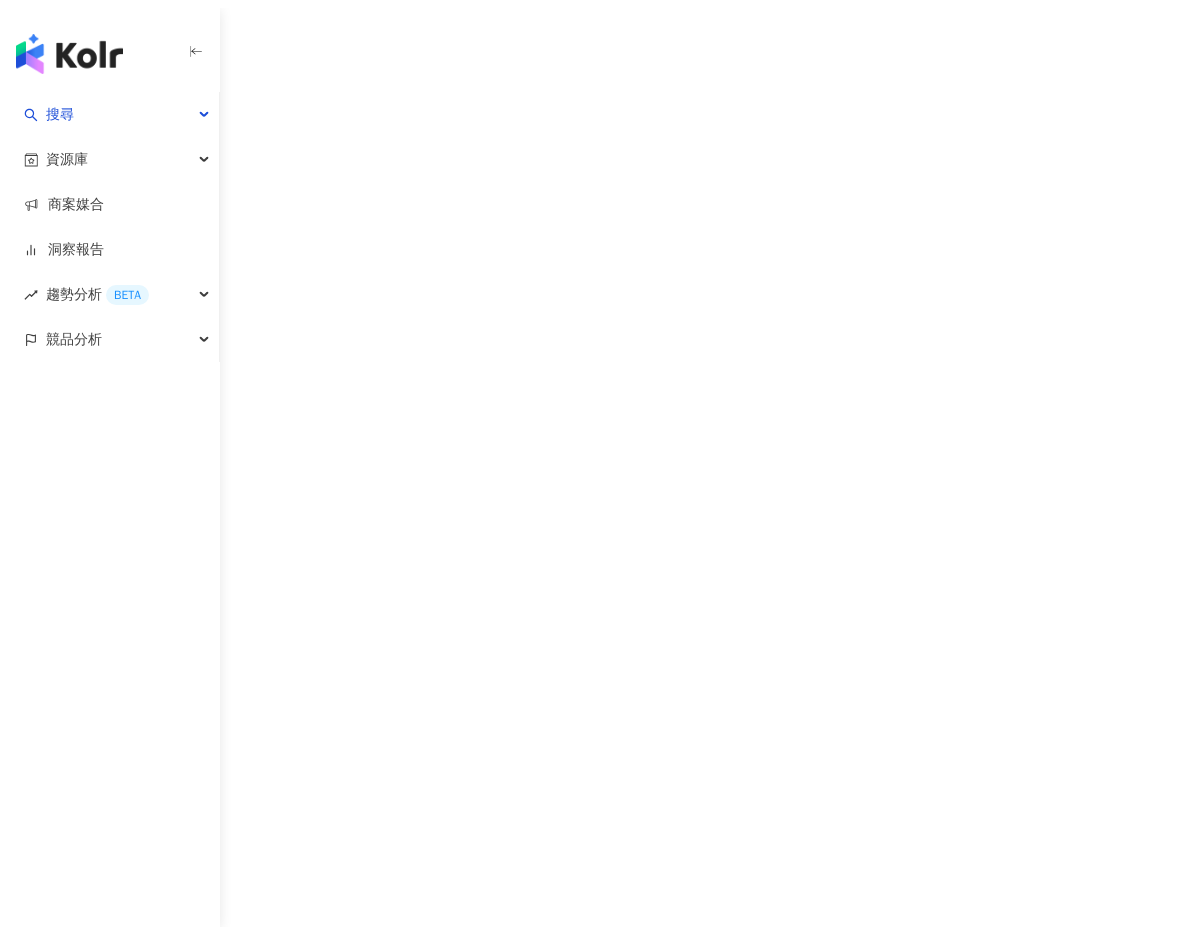scroll, scrollTop: 0, scrollLeft: 0, axis: both 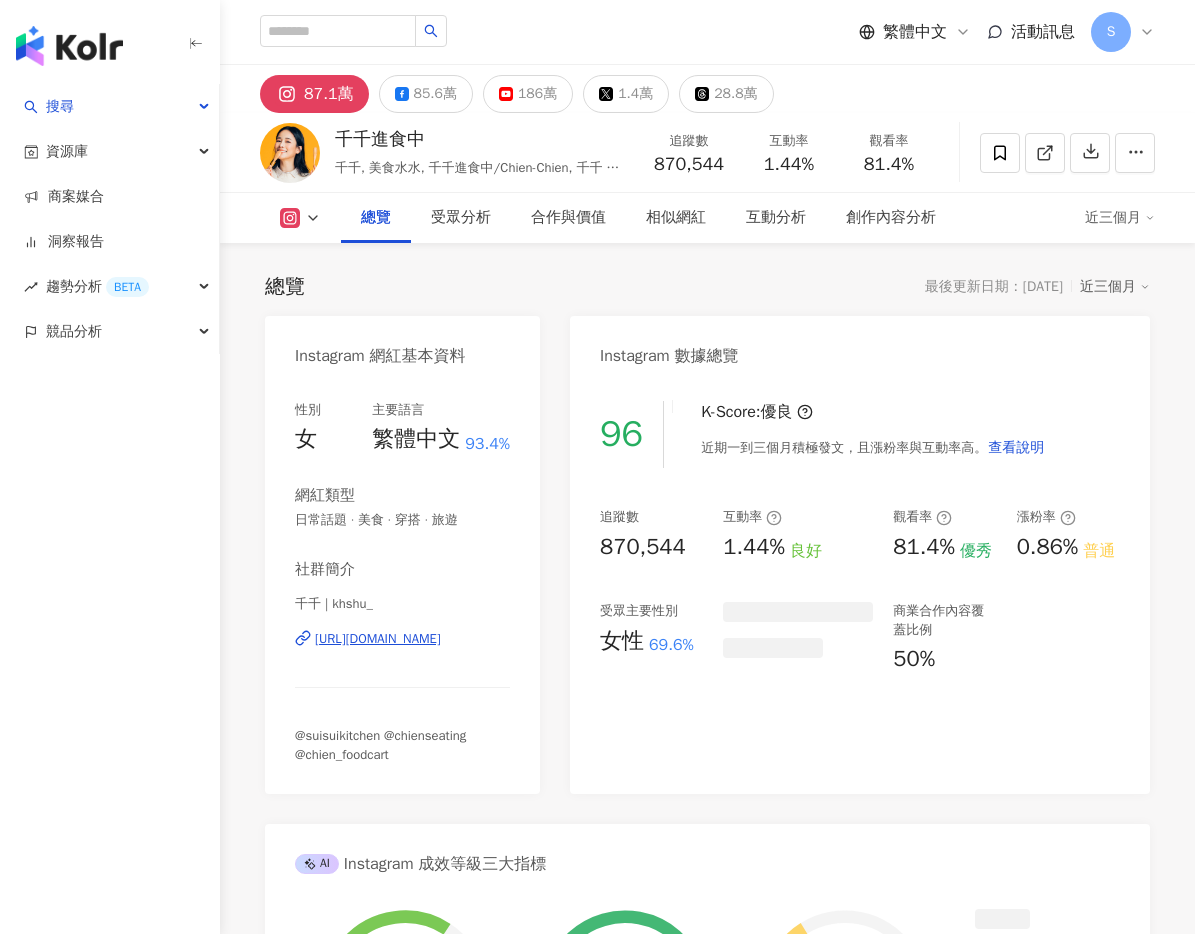 click on "總覽 最後更新日期：[DATE] 近三個月 Instagram 網紅基本資料 性別   女 主要語言   繁體中文 93.4% 網紅類型 日常話題 · 美食 · 穿搭 · 旅遊 社群簡介 千千 | khshu_ [URL][DOMAIN_NAME] @suisuikitchen @chienseating
@chien_foodcart Instagram 數據總覽 96 K-Score :   優良 近期一到三個月積極發文，且漲粉率與互動率高。 查看說明 追蹤數   870,544 互動率   1.44% 良好 觀看率   81.4% 優秀 漲粉率   0.86% 普通 受眾主要性別   女性 69.6% 商業合作內容覆蓋比例   50% AI Instagram 成效等級三大指標 互動率 1.44% 良好 同等級網紅的互動率中位數為  0.81% 觀看率 81.4% 優秀 同等級網紅的觀看率中位數為  1.43% 漲粉率 0.86% 普通 同等級網紅的漲粉率中位數為  1.09% 成效等級 ： 優秀 良好 普通 不佳 Instagram 成長趨勢分析 追蹤數   870,544 漲粉數   7,394 成長趨勢   正常 貼文預估觸及數   5.1萬-16萬 影音預估觸及數" at bounding box center [707, 3243] 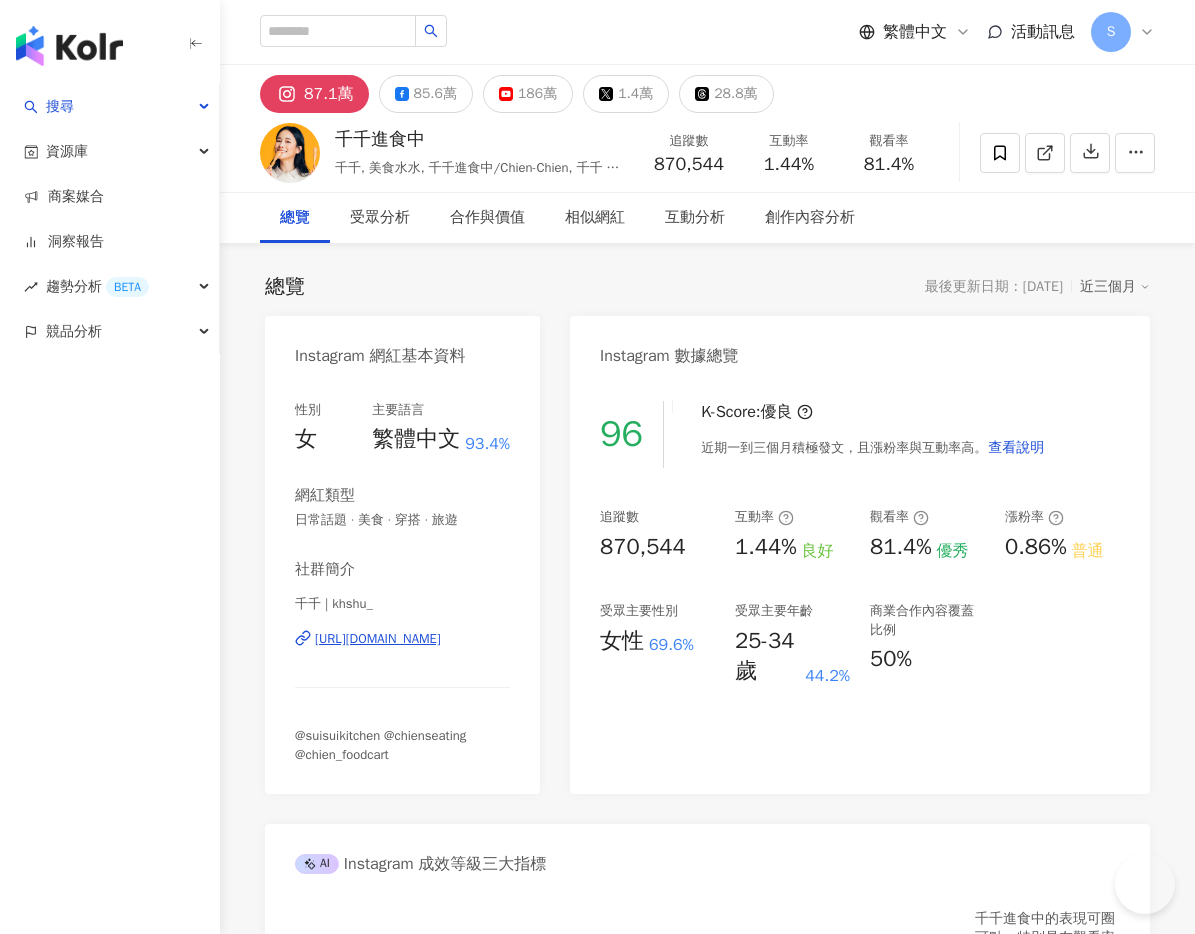 scroll, scrollTop: 0, scrollLeft: 0, axis: both 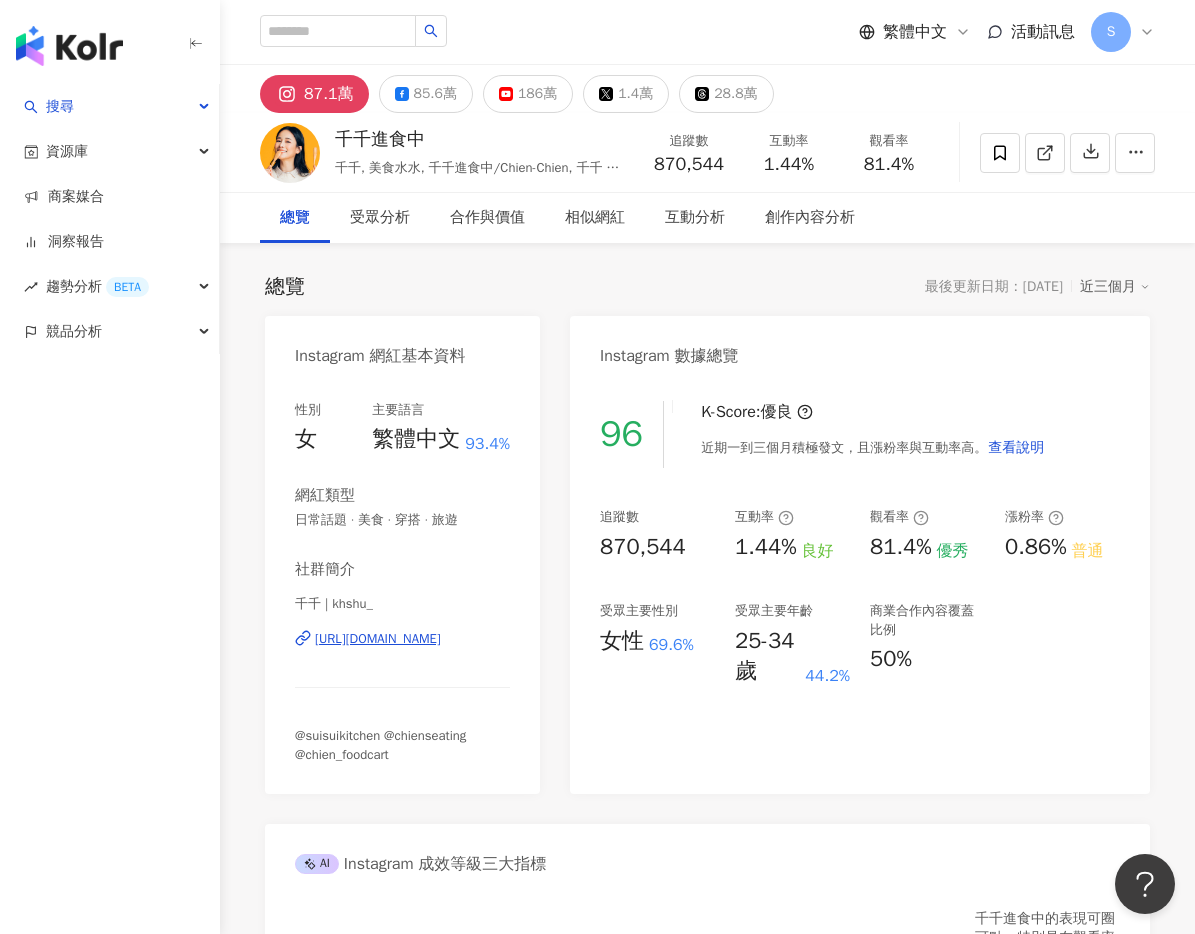 drag, startPoint x: 547, startPoint y: 291, endPoint x: 855, endPoint y: 407, distance: 329.12003 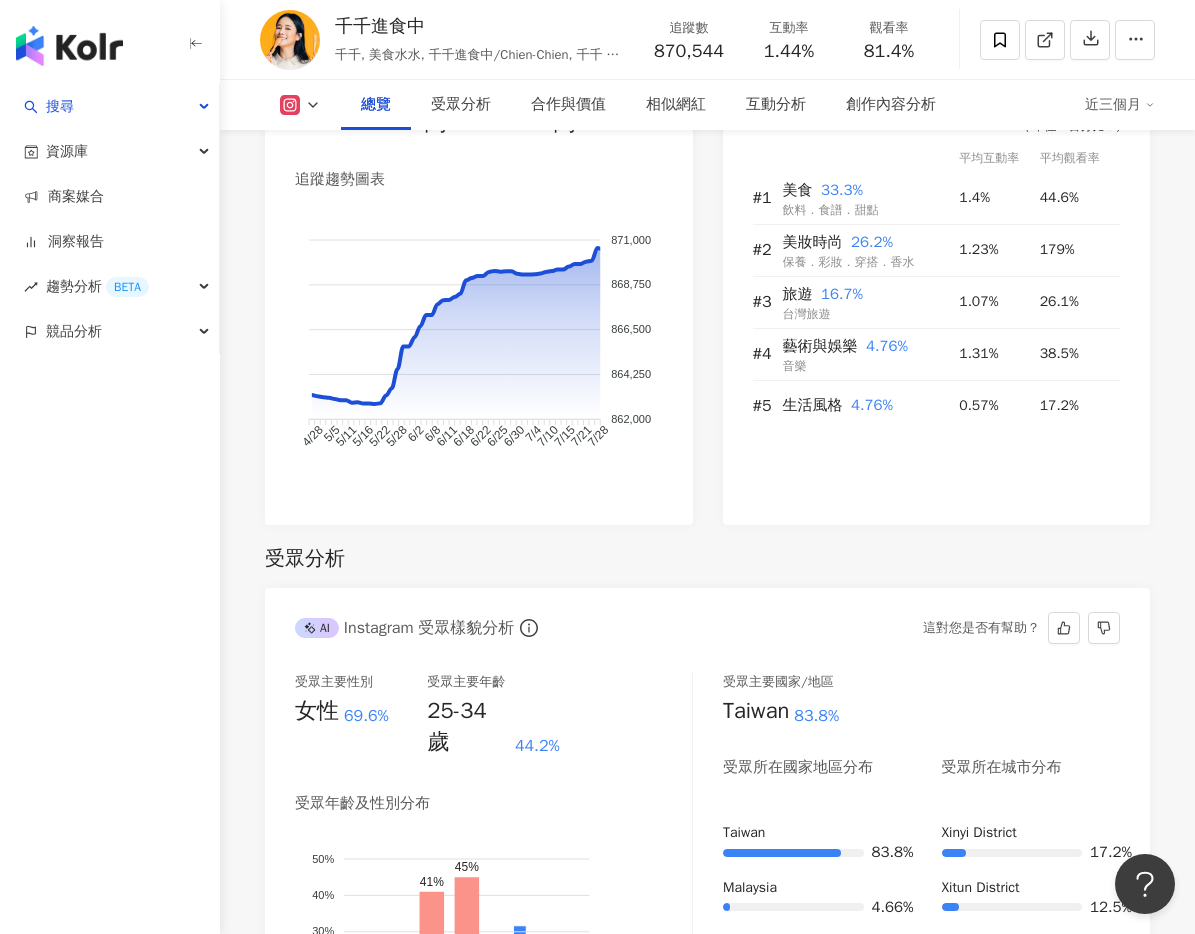 scroll, scrollTop: 1600, scrollLeft: 0, axis: vertical 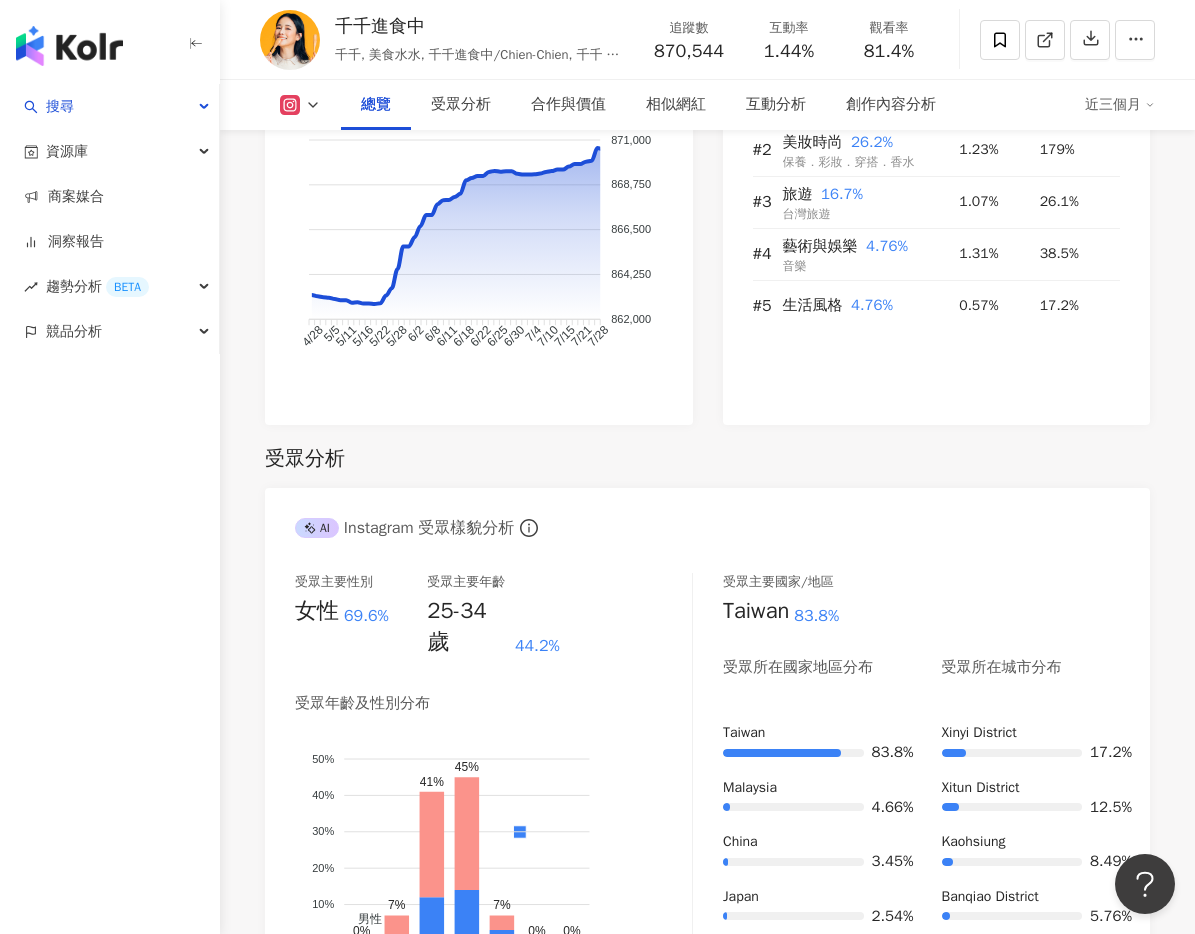 drag, startPoint x: 452, startPoint y: 453, endPoint x: 770, endPoint y: 15, distance: 541.2652 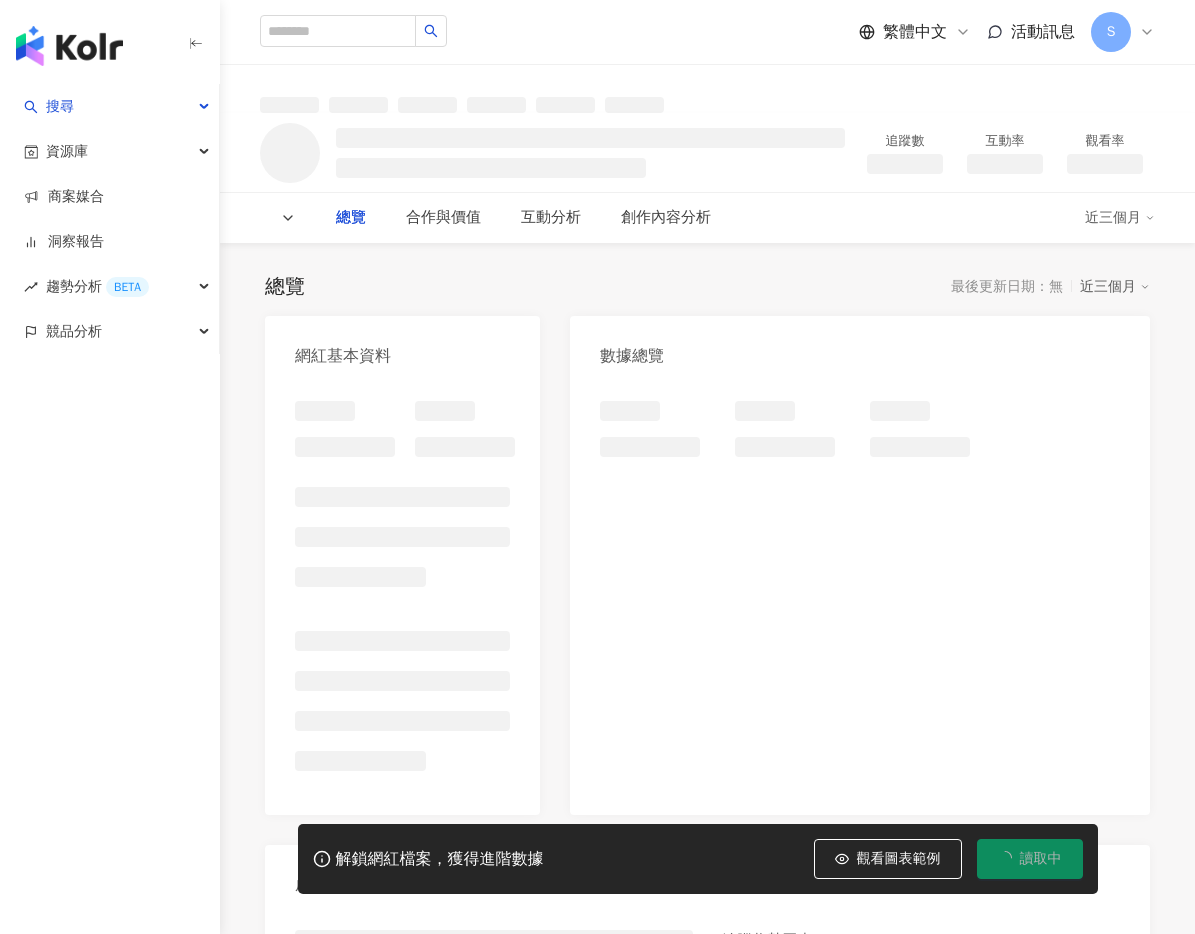 scroll, scrollTop: 0, scrollLeft: 0, axis: both 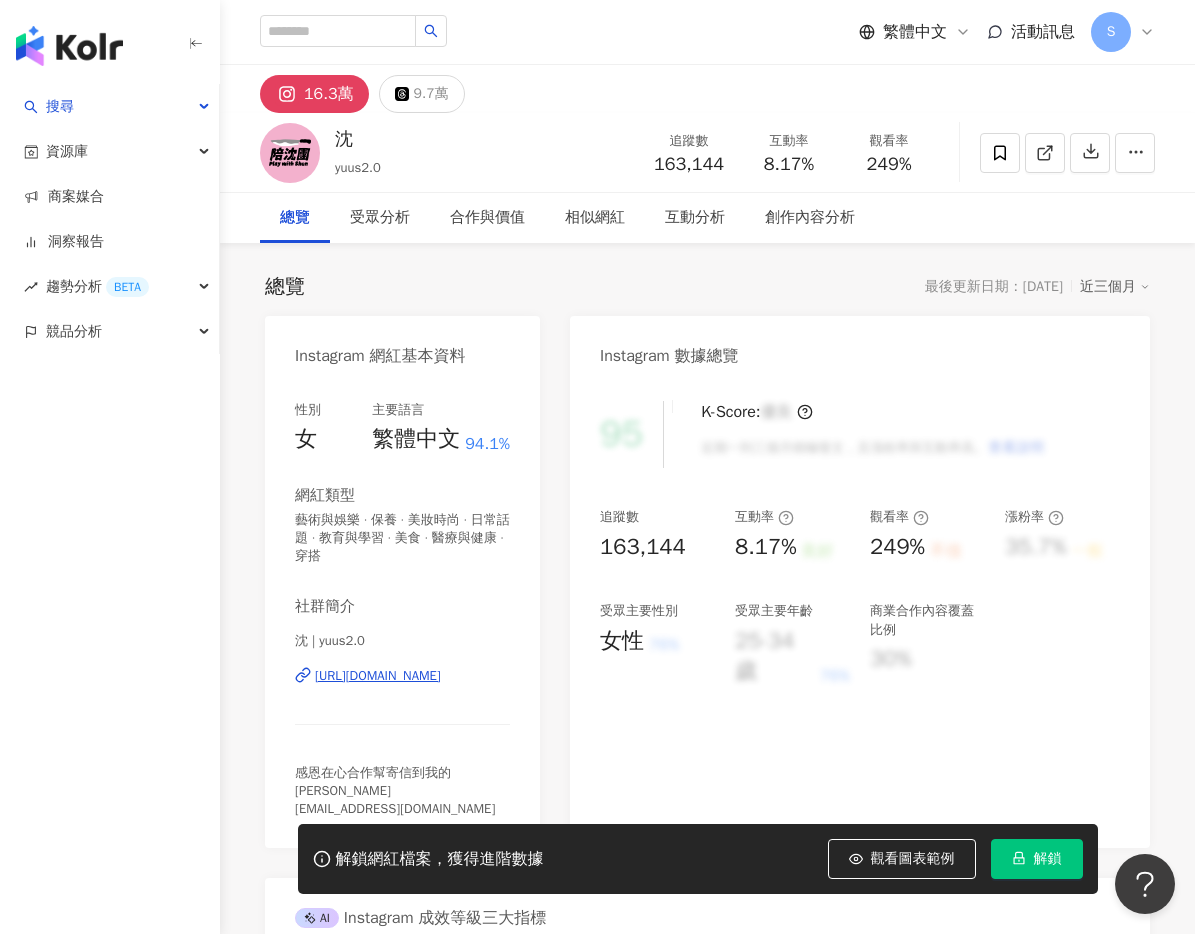 click on "解鎖" at bounding box center [1037, 859] 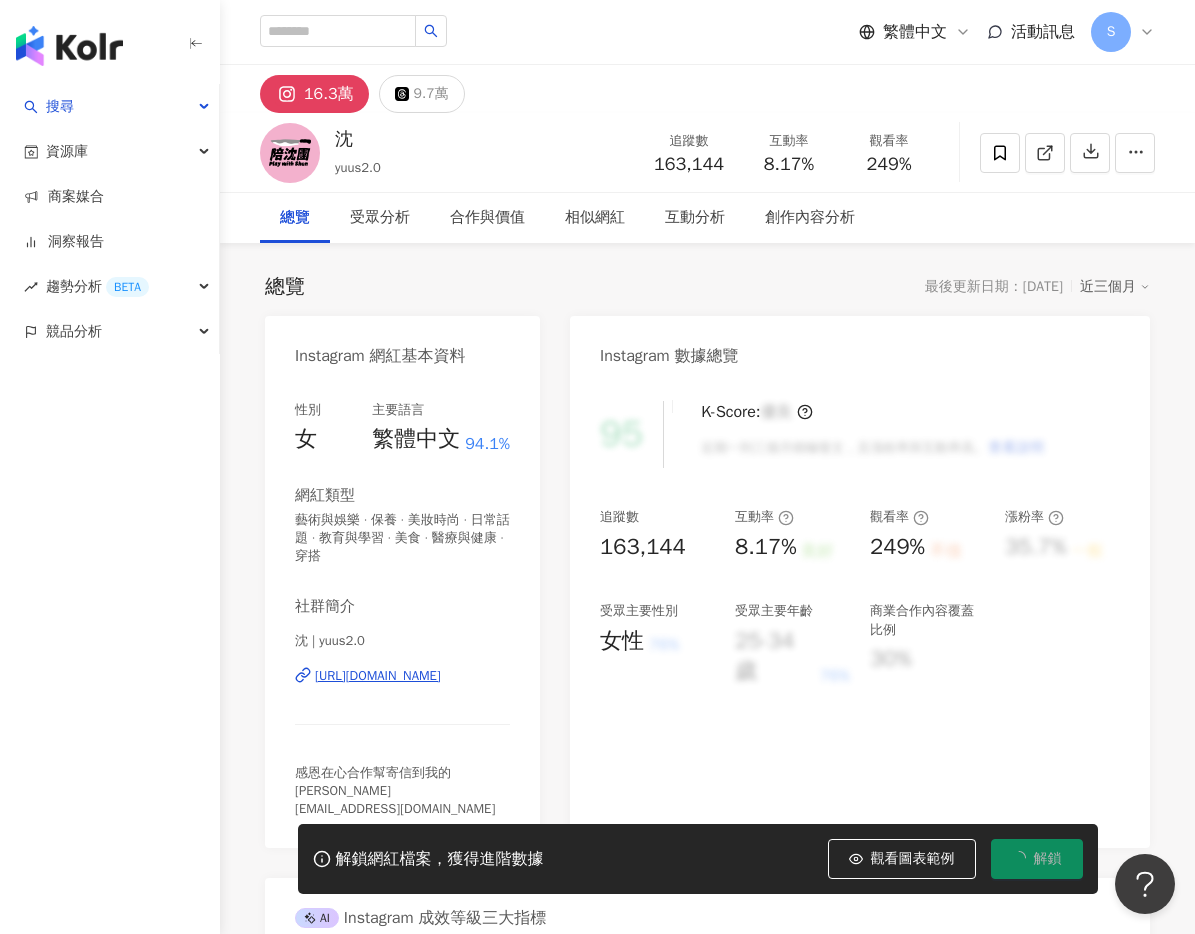 click on "總覽 最後更新日期：[DATE] 近三個月 Instagram 網紅基本資料 性別   女 主要語言   繁體中文 94.1% 網紅類型 藝術與娛樂 · 保養 · 美妝時尚 · 日常話題 · 教育與學習 · 美食 · 醫療與健康 · 穿搭 社群簡介 沈 | yuus2.0 [URL][DOMAIN_NAME] 感恩在心合作幫寄信到我的[PERSON_NAME]
[EMAIL_ADDRESS][DOMAIN_NAME] Instagram 數據總覽 95 K-Score :   優良 近期一到三個月積極發文，且漲粉率與互動率高。 查看說明 追蹤數   163,144 互動率   8.17% 良好 觀看率   249% 不佳 漲粉率   35.7% 一般 受眾主要性別   女性 76% 受眾主要年齡   25-34 歲 76% 商業合作內容覆蓋比例   30% AI Instagram 成效等級三大指標 互動率 8.17% 良好 同等級網紅的互動率中位數為  0.19% 觀看率 249% 不佳 同等級網紅的觀看率中位數為  35.5% 漲粉率 35.7% 一般 同等級網紅的漲粉率中位數為  0.8% 成效等級 ： 優秀 良好 普通 不佳 追蹤數   163,144" at bounding box center (707, 1088) 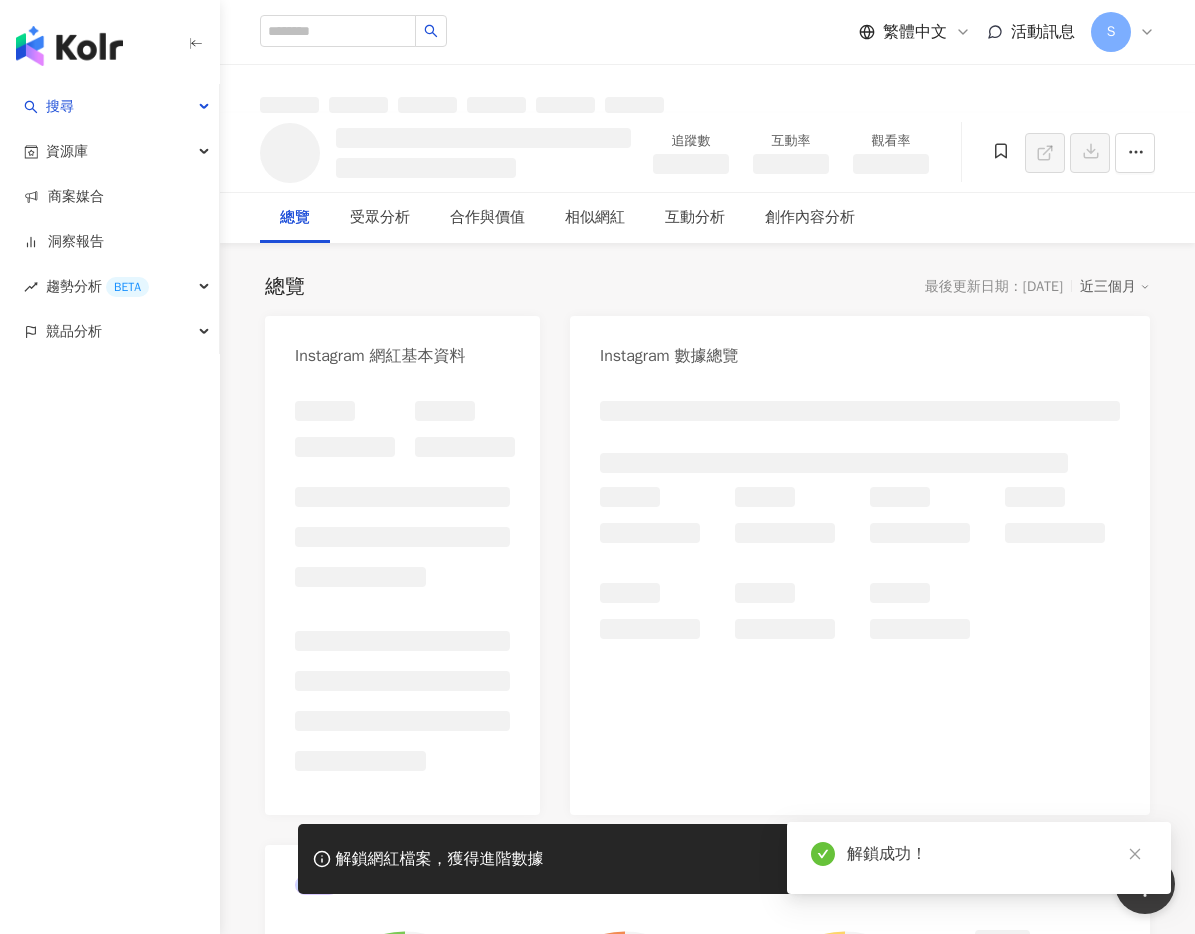 click on "總覽 最後更新日期：[DATE] 近三個月 Instagram 網紅基本資料 Instagram 數據總覽 AI Instagram 成效等級三大指標 成效等級 ： 優秀 良好 普通 不佳 Instagram 成長趨勢分析 追蹤趨勢圖表 AI Instagram 創作類型分佈 受眾分析 AI Instagram 受眾樣貌分析 受眾年齡及性別分布 受眾所在國家地區分布 受眾所在城市分布 AI 真粉比例 合作與價值 Instagram 合作價值預估 幣值：TWD AI Instagram 商業合作分析 互動最佳前三大內容 相似網紅 AI Instagram 相似網紅 [PERSON_NAME]|[PERSON_NAME]|jefferyjuniorr 34.1萬 追蹤者 [PERSON_NAME] 1,300 追蹤者 [PERSON_NAME] 5,300 追蹤者 強強生活 2,800 追蹤者 I’m Candy 1,300 追蹤者 [PERSON_NAME] 7,600 追蹤者 Instagram 提及的網紅 ourstudio_tw 1.1萬   追蹤者 1 個提及 [PERSON_NAME] 1,300   追蹤者 4 個提及 [PERSON_NAME] 5,300   追蹤者 4 個提及 強強生活 2,800   追蹤者 4 個提及 I’m Candy 1,300   追蹤者 4 個提及 Mindy 7,600   追蹤者 4 個提及 日 週" at bounding box center (707, 3107) 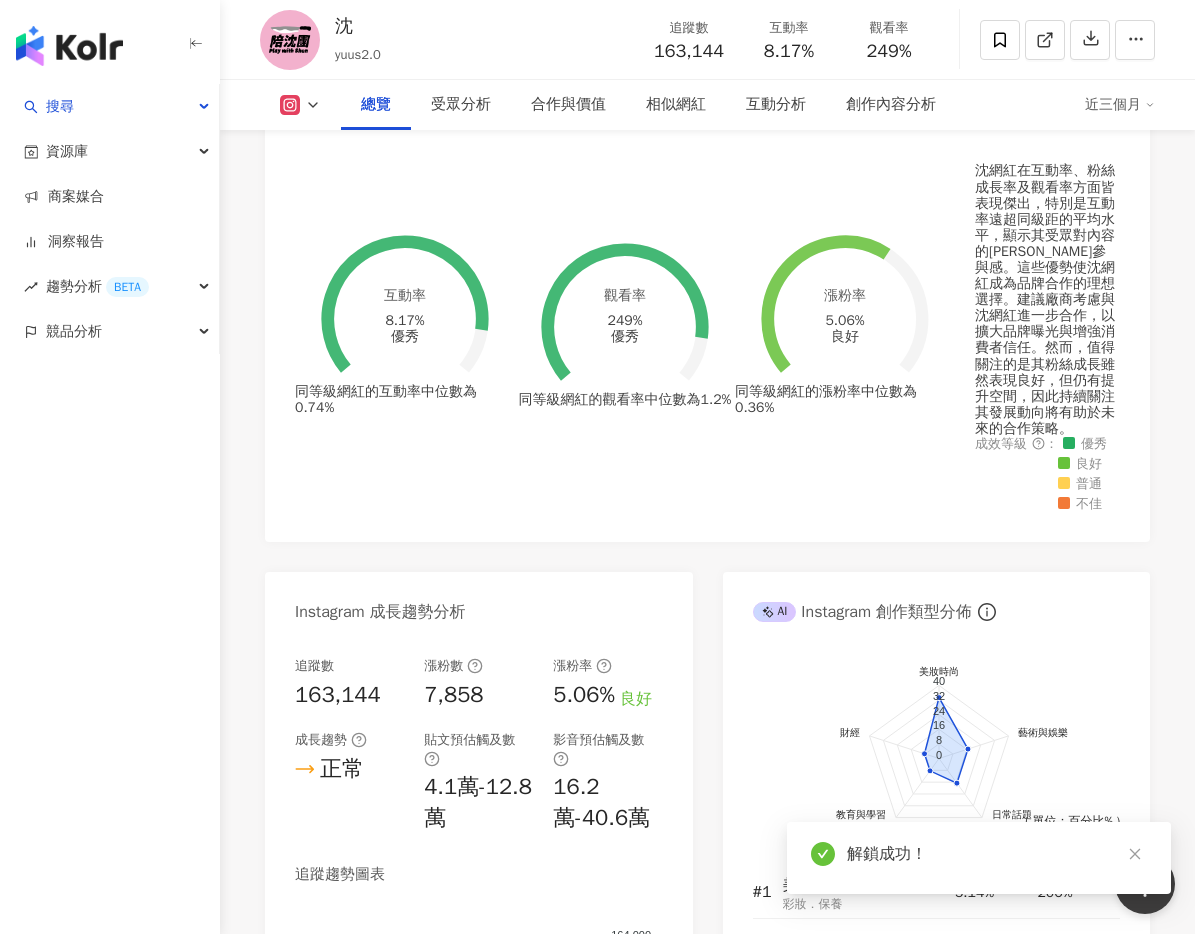 scroll, scrollTop: 1500, scrollLeft: 0, axis: vertical 